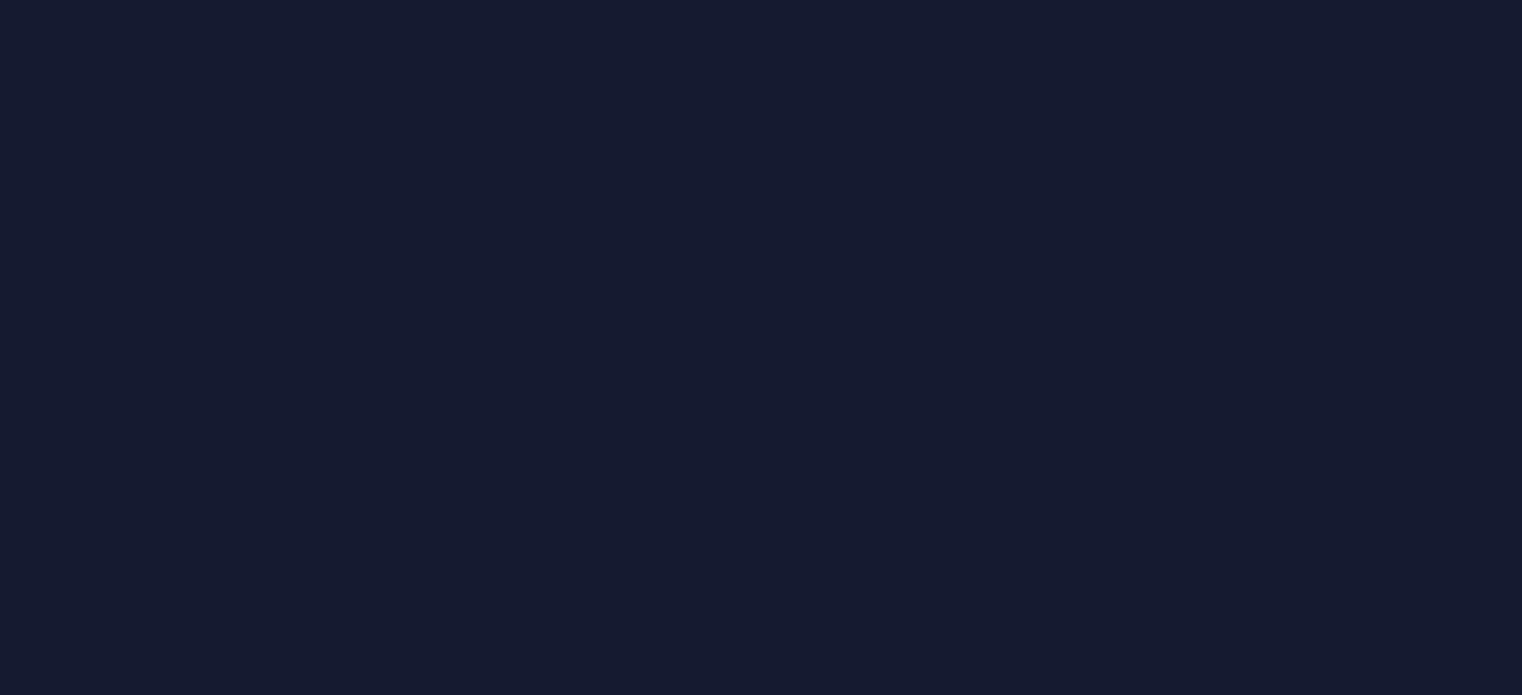 scroll, scrollTop: 0, scrollLeft: 0, axis: both 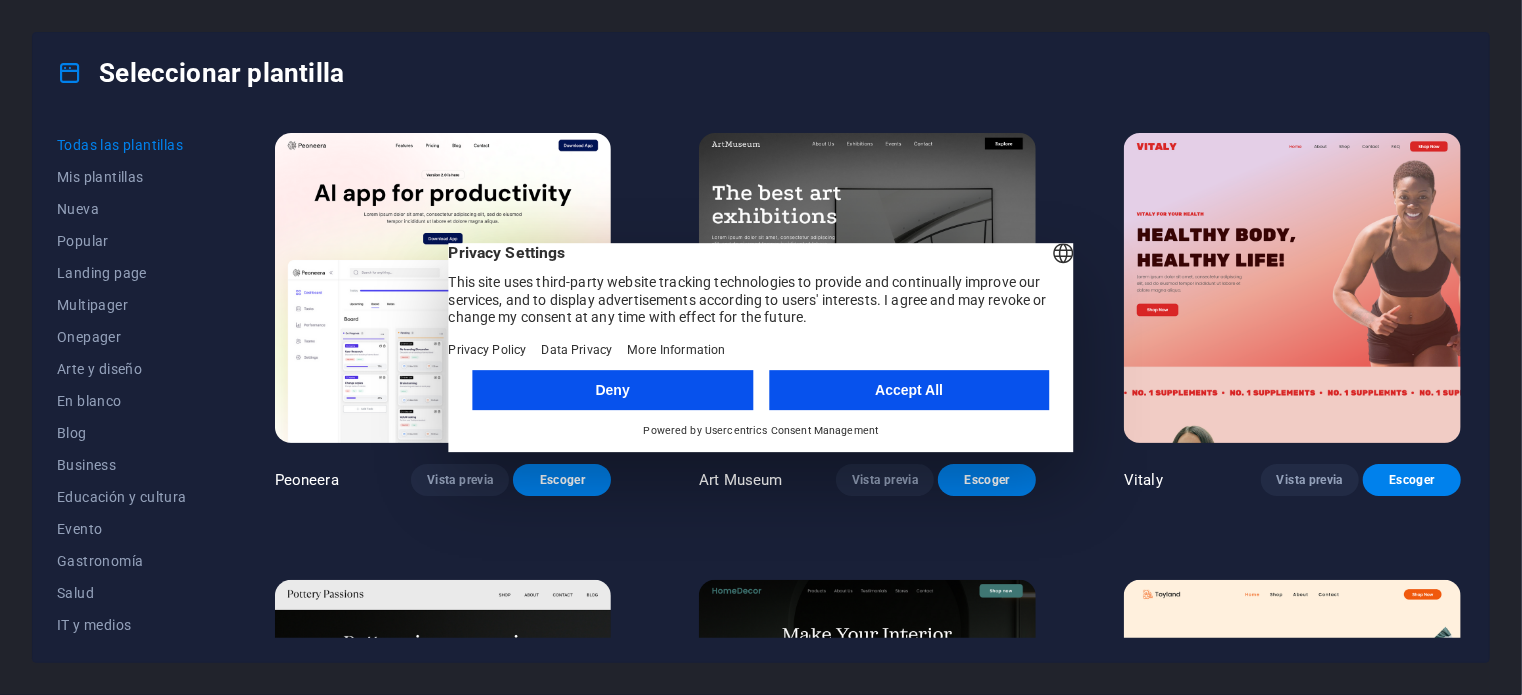 click on "English
Deutsch" at bounding box center (1064, 255) 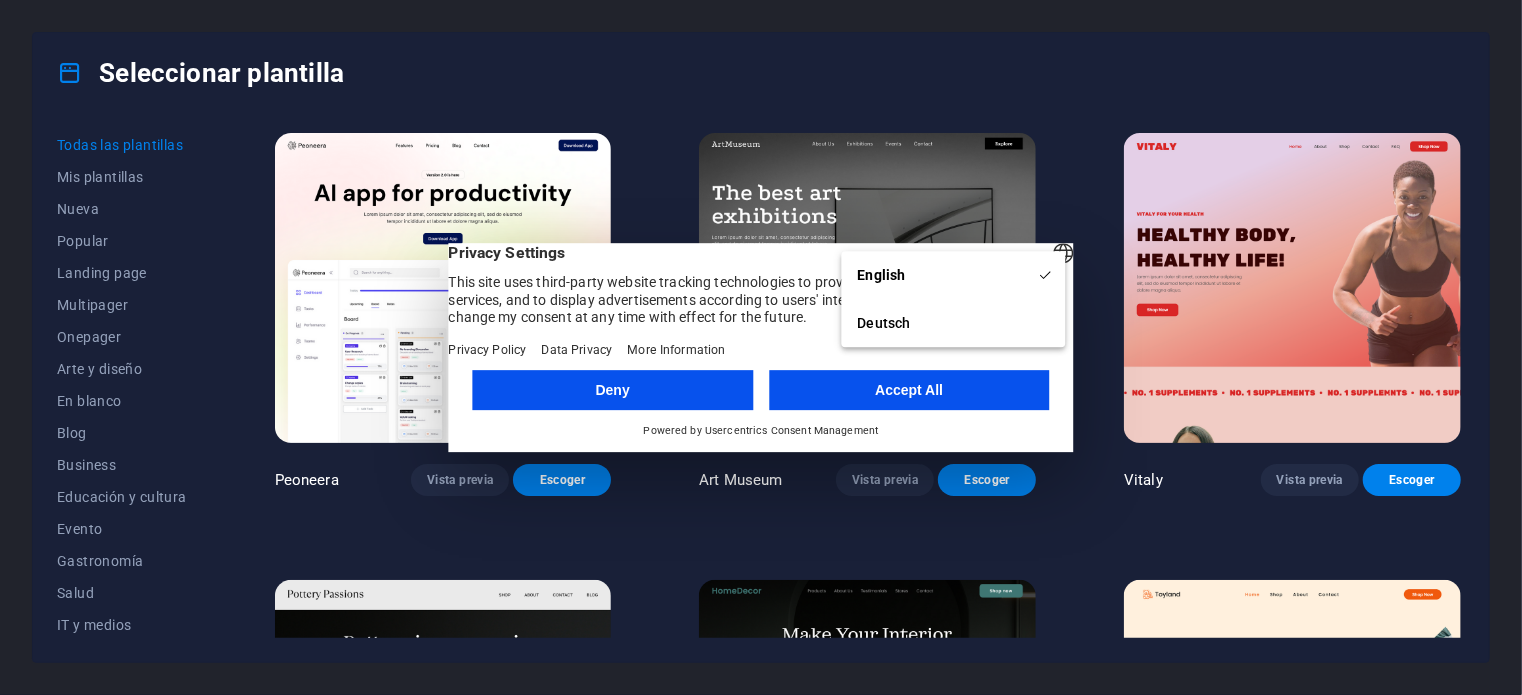 click on "Seleccionar plantilla" at bounding box center [761, 73] 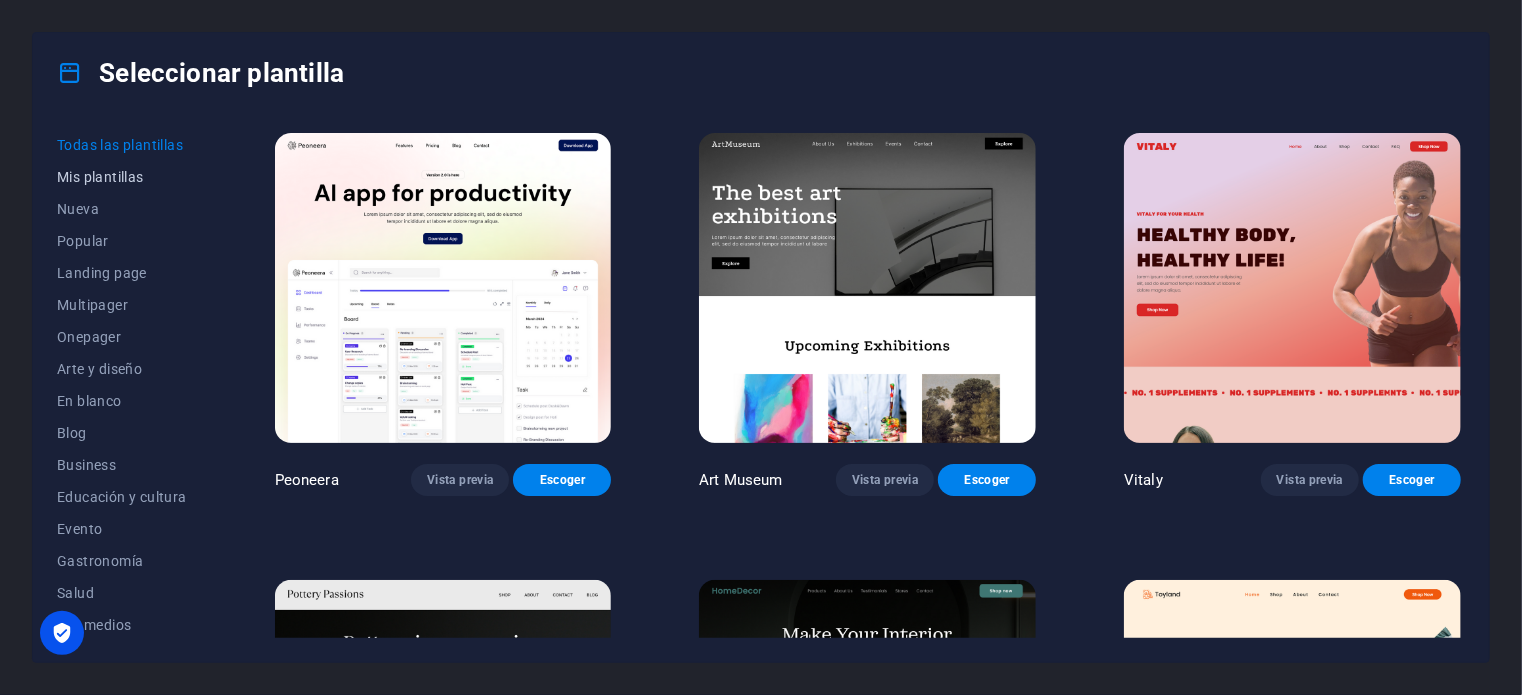 click on "Mis plantillas" at bounding box center (122, 177) 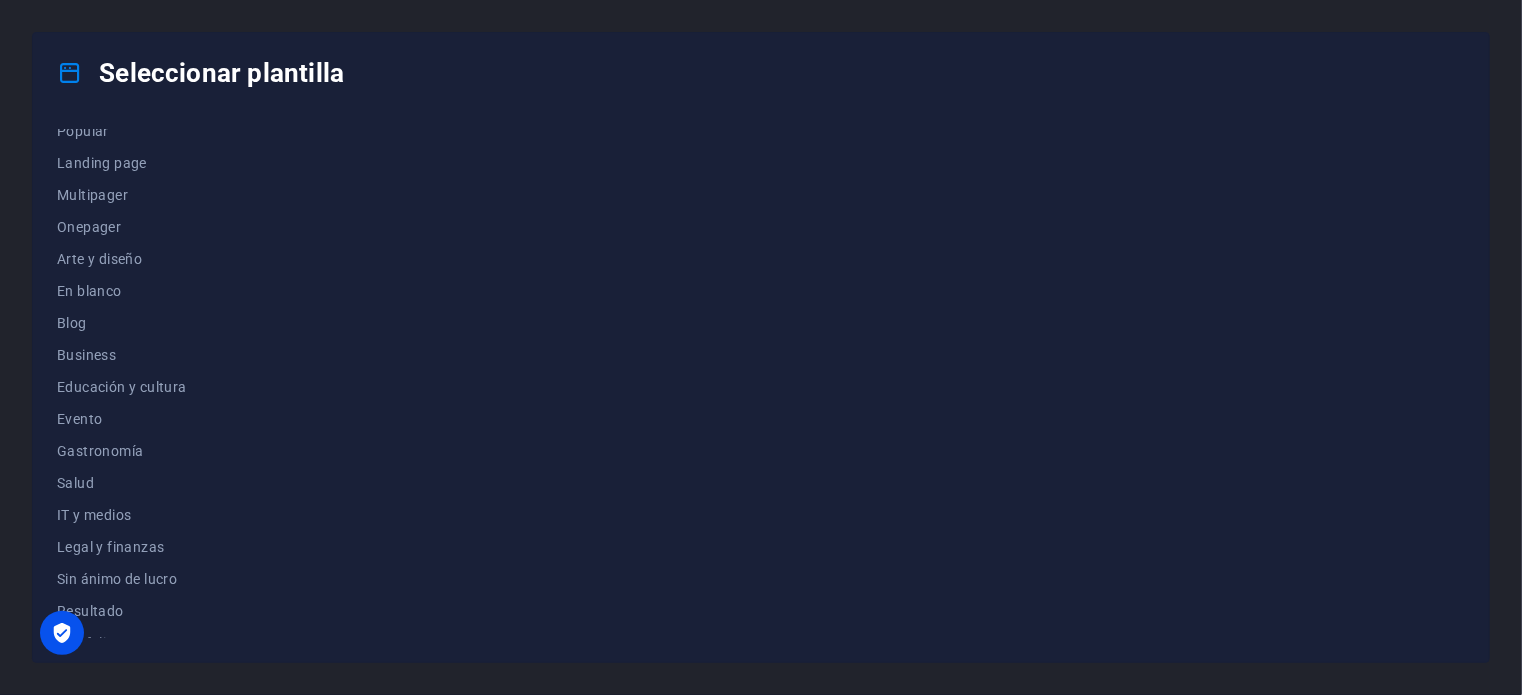 scroll, scrollTop: 108, scrollLeft: 0, axis: vertical 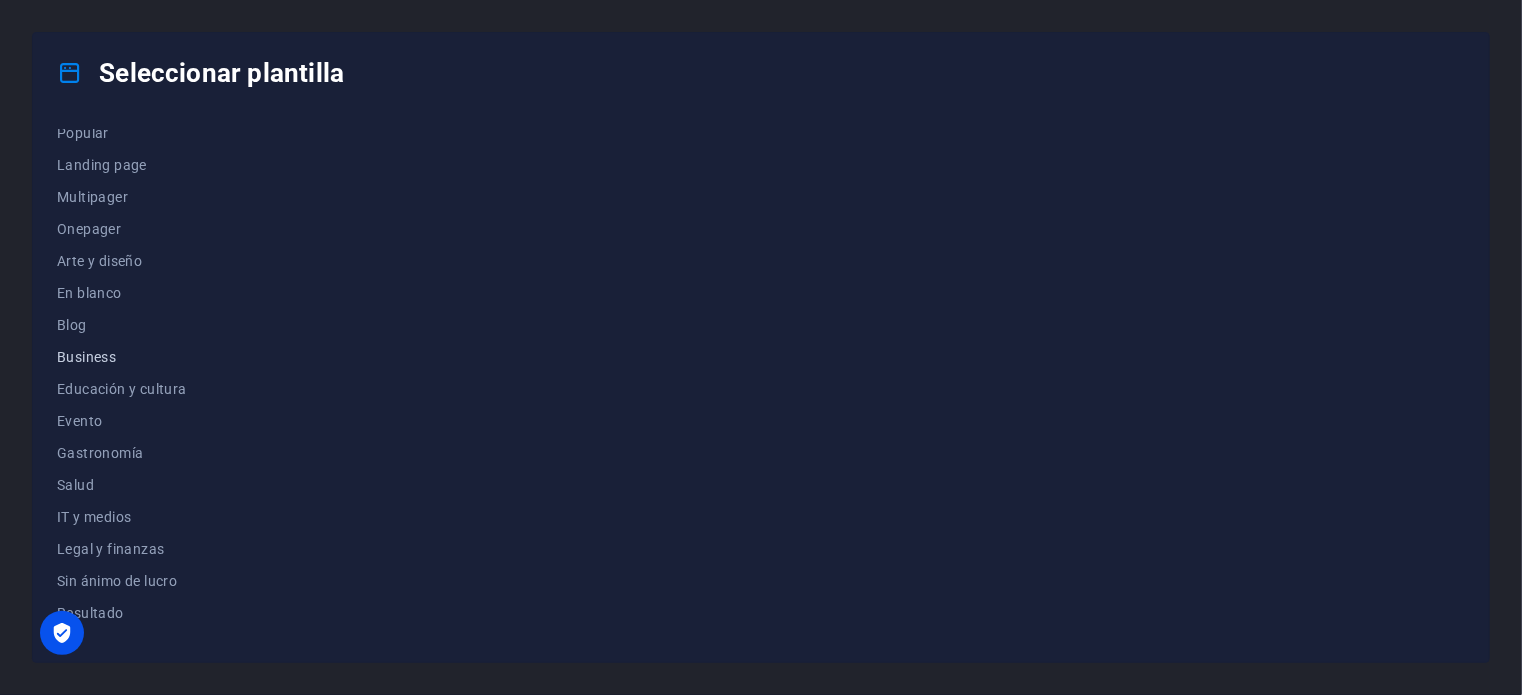 click on "Business" at bounding box center [122, 357] 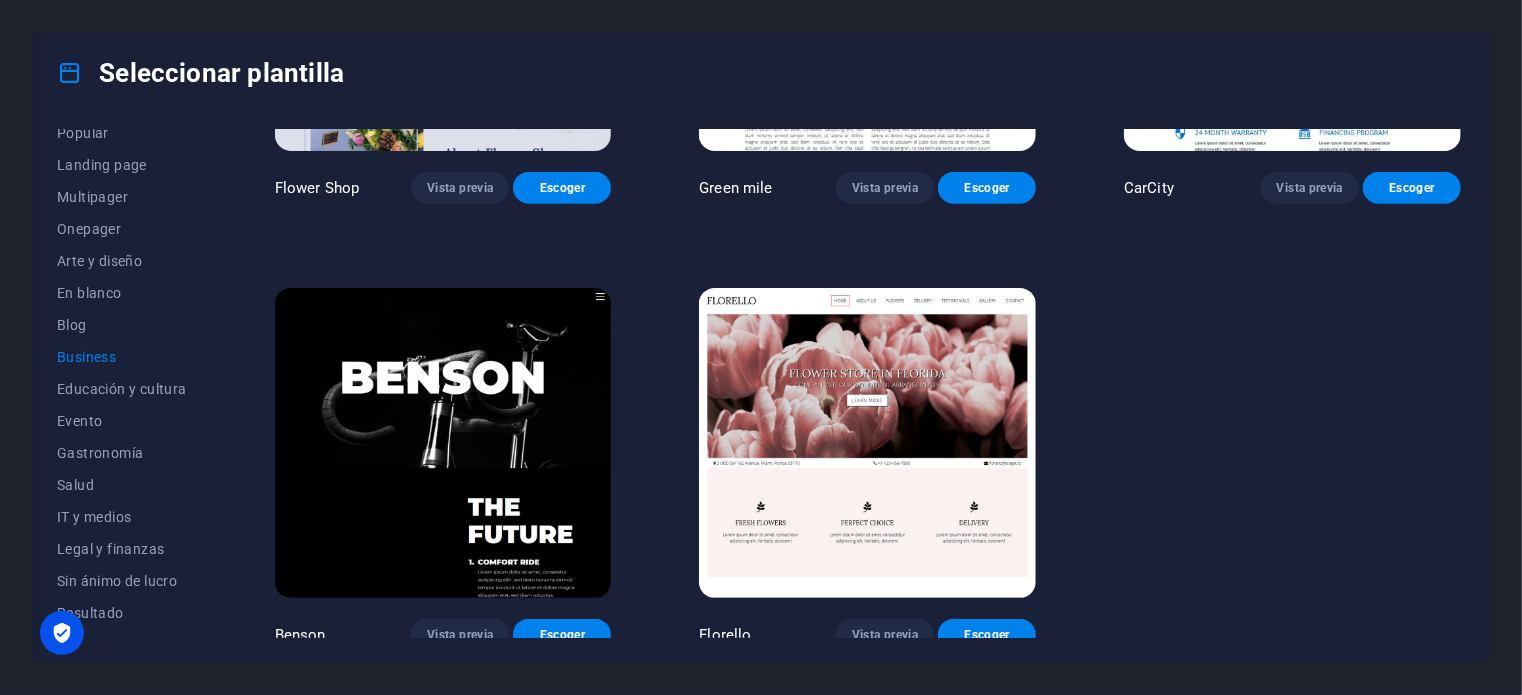 scroll, scrollTop: 747, scrollLeft: 0, axis: vertical 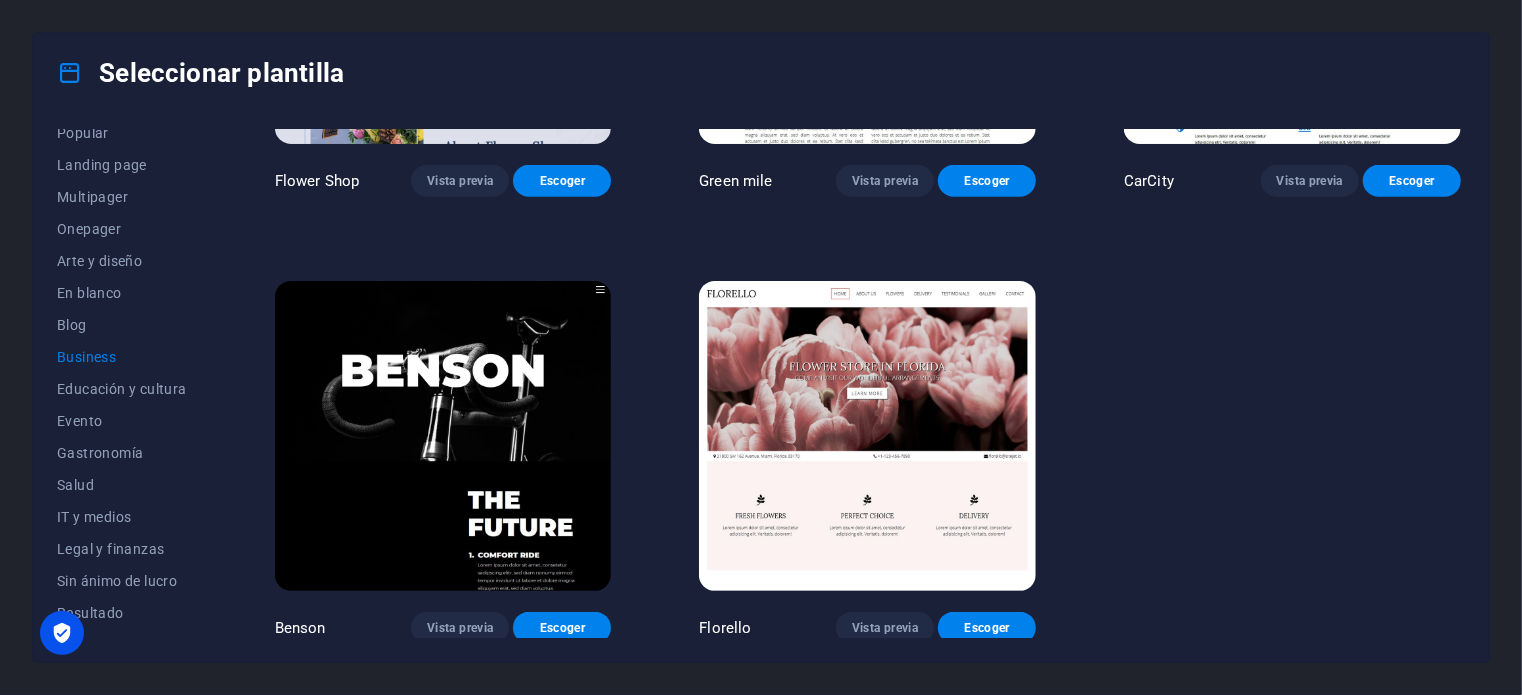 drag, startPoint x: 214, startPoint y: 495, endPoint x: 214, endPoint y: 403, distance: 92 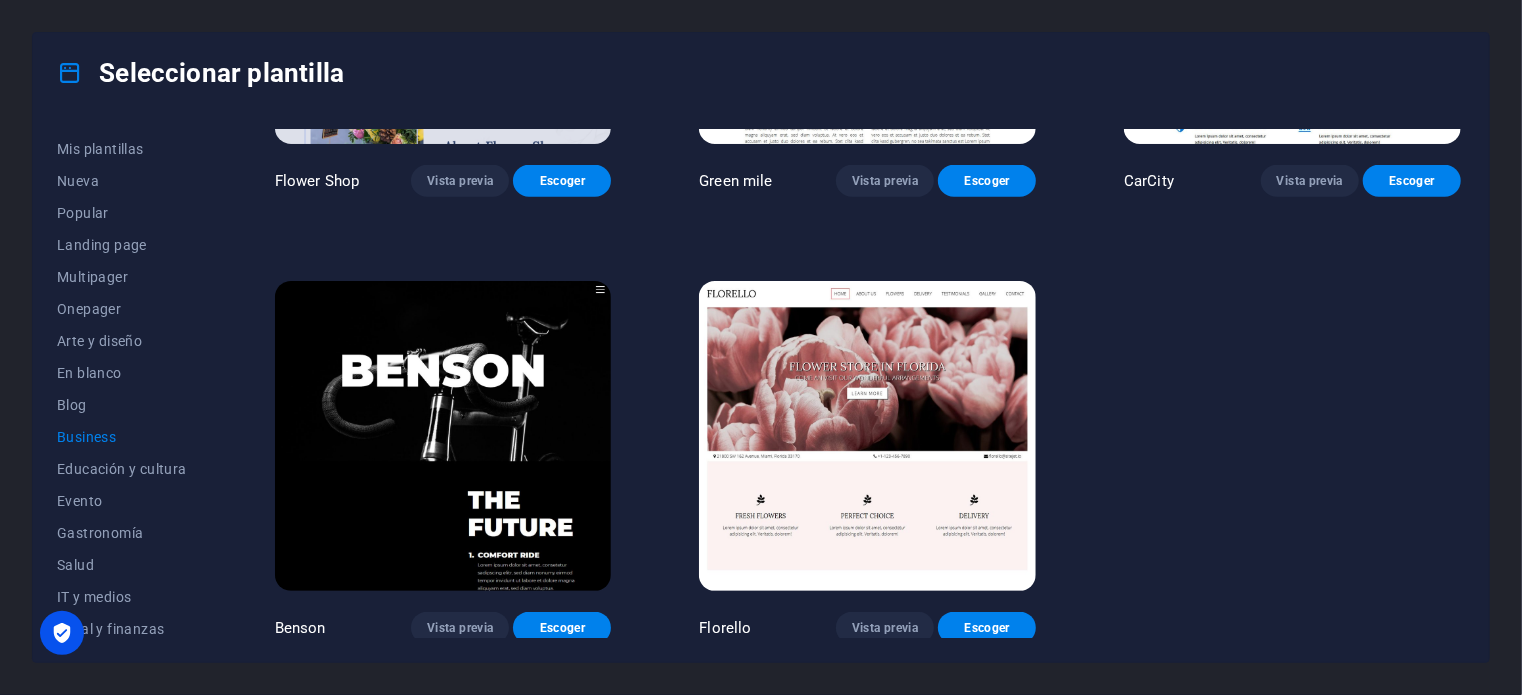 scroll, scrollTop: 0, scrollLeft: 0, axis: both 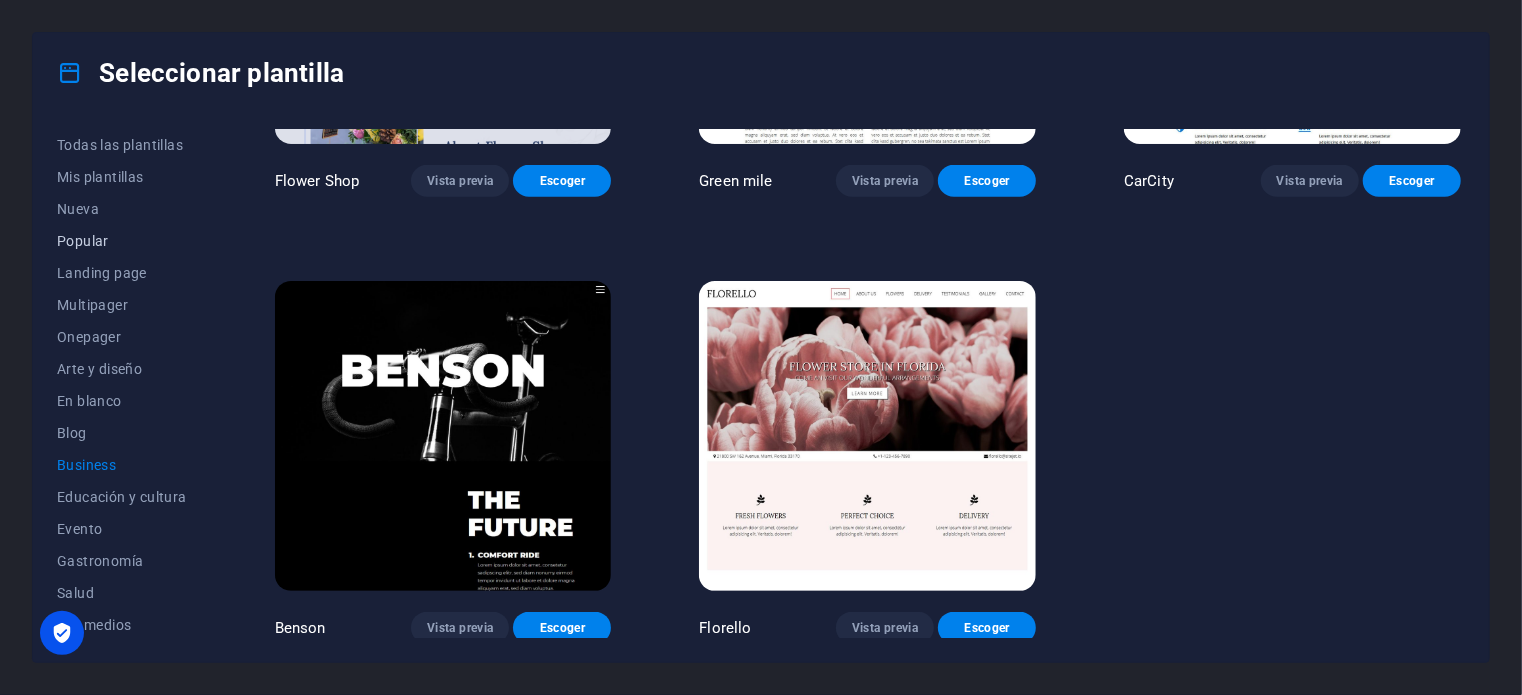 click on "Popular" at bounding box center [122, 241] 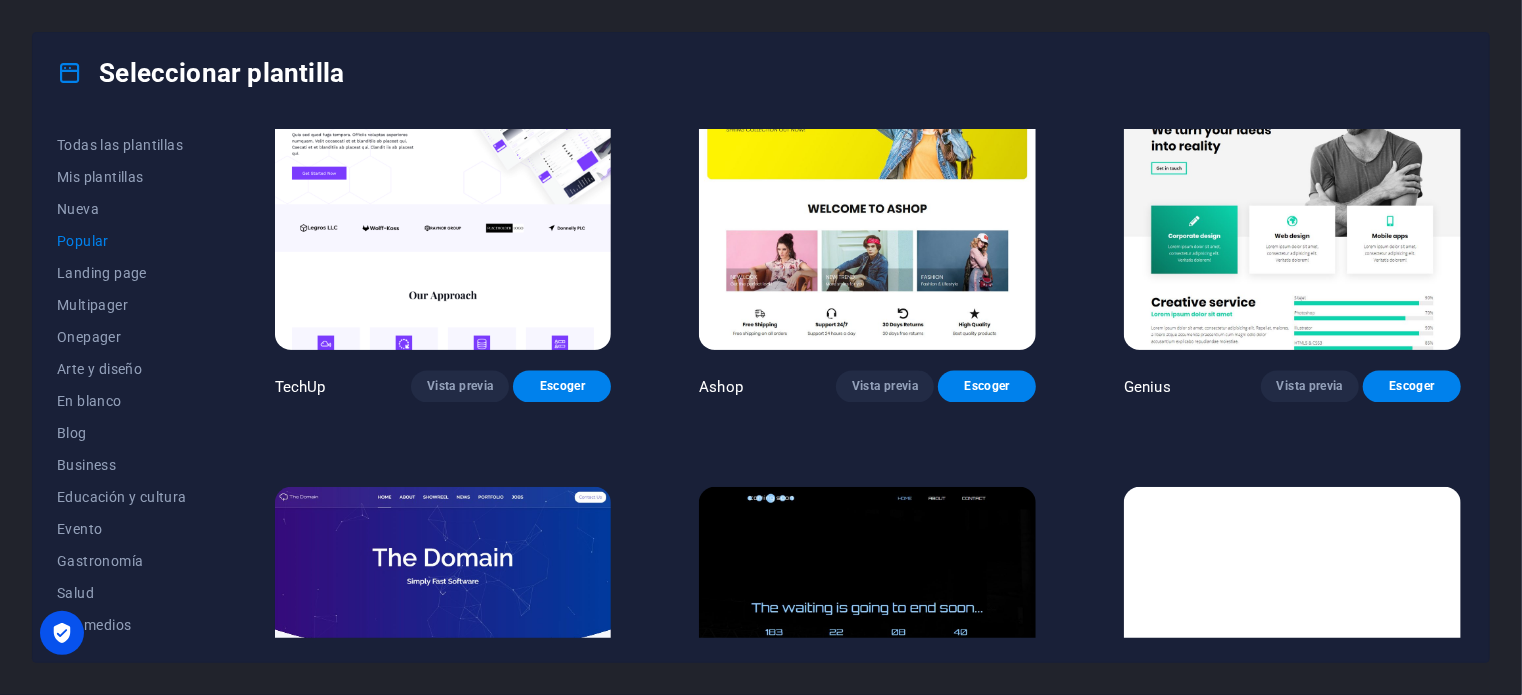 scroll, scrollTop: 1883, scrollLeft: 0, axis: vertical 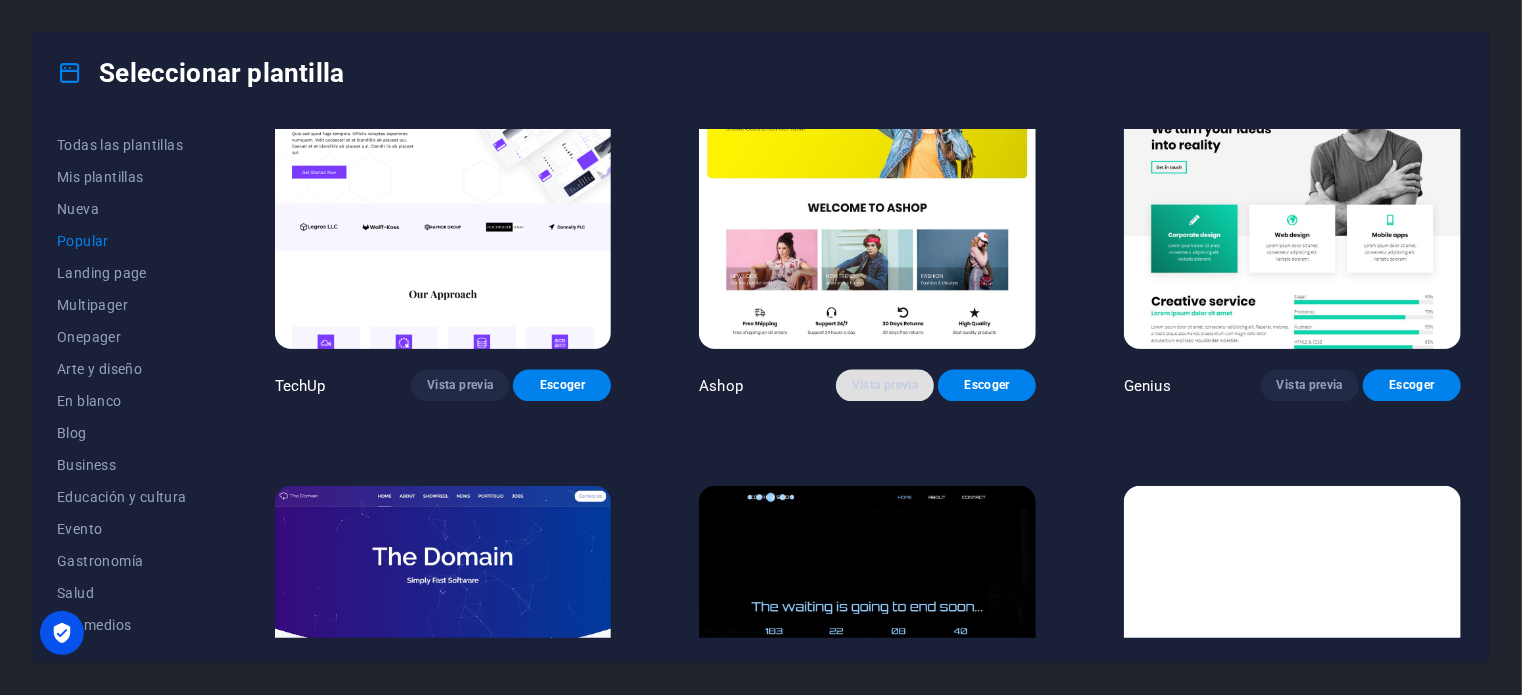 click on "Vista previa" at bounding box center [885, 386] 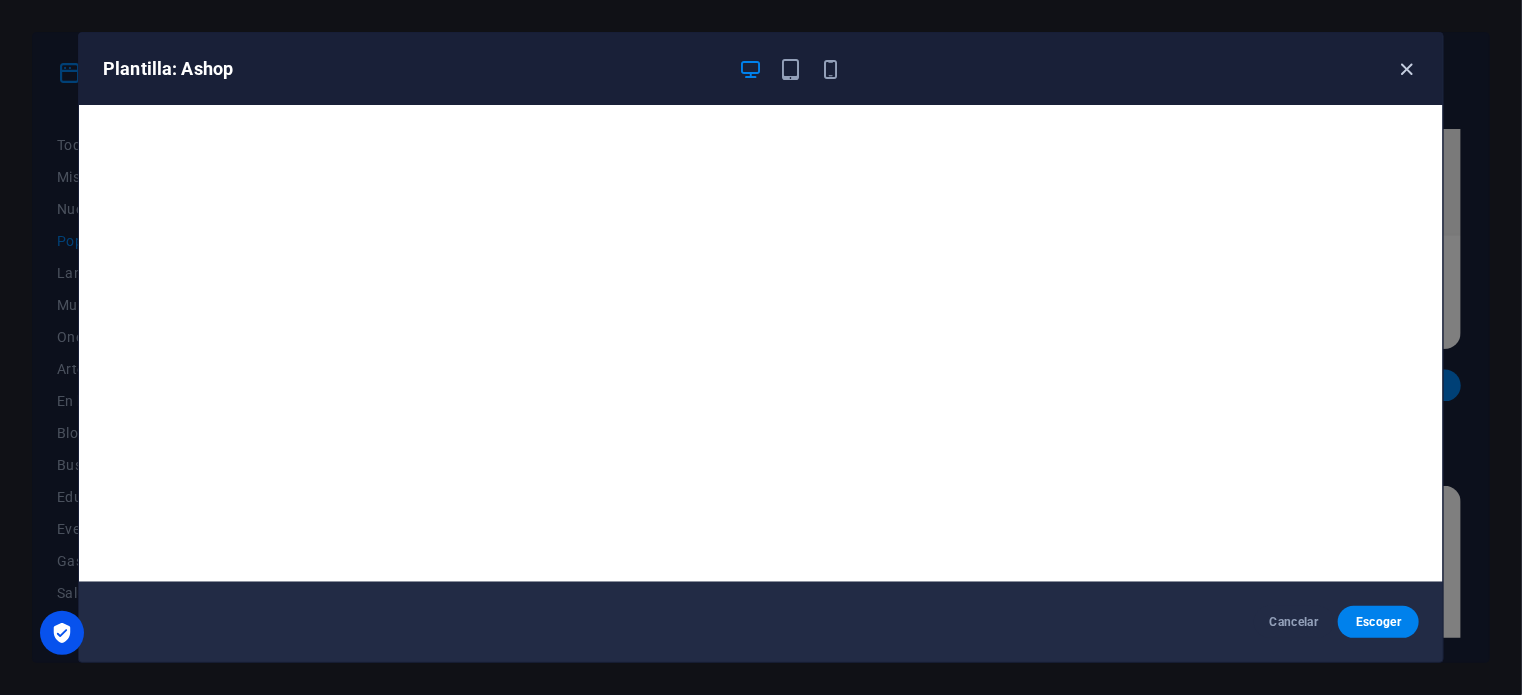 click at bounding box center (1407, 69) 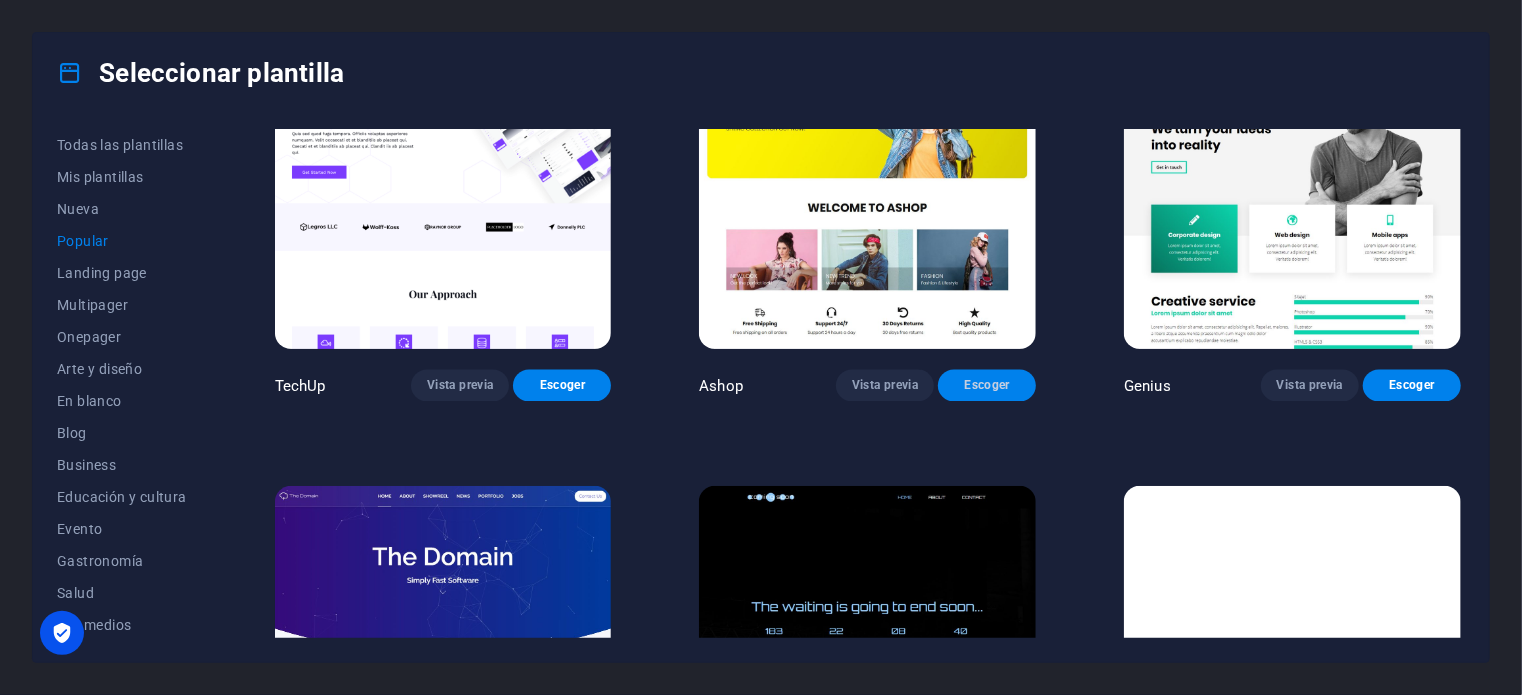 click on "Escoger" at bounding box center [987, 386] 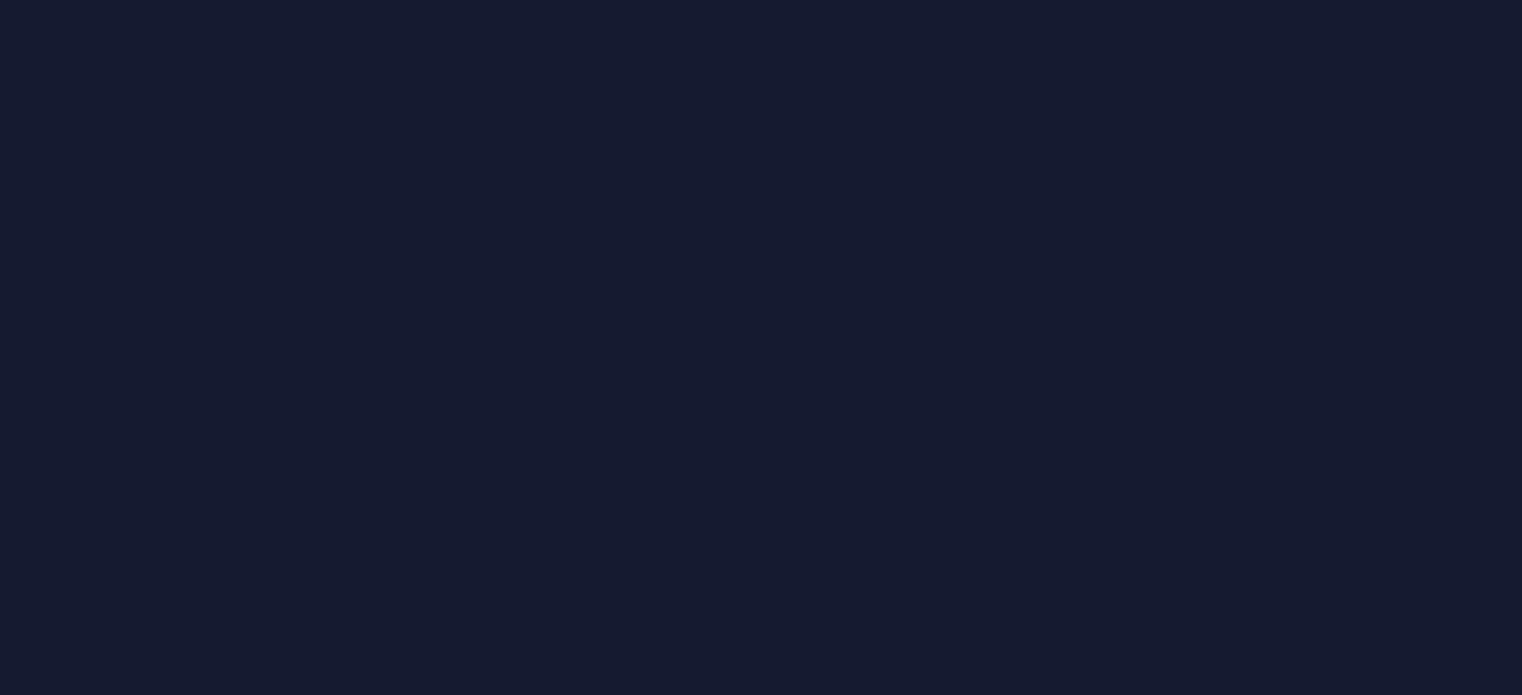 scroll, scrollTop: 0, scrollLeft: 0, axis: both 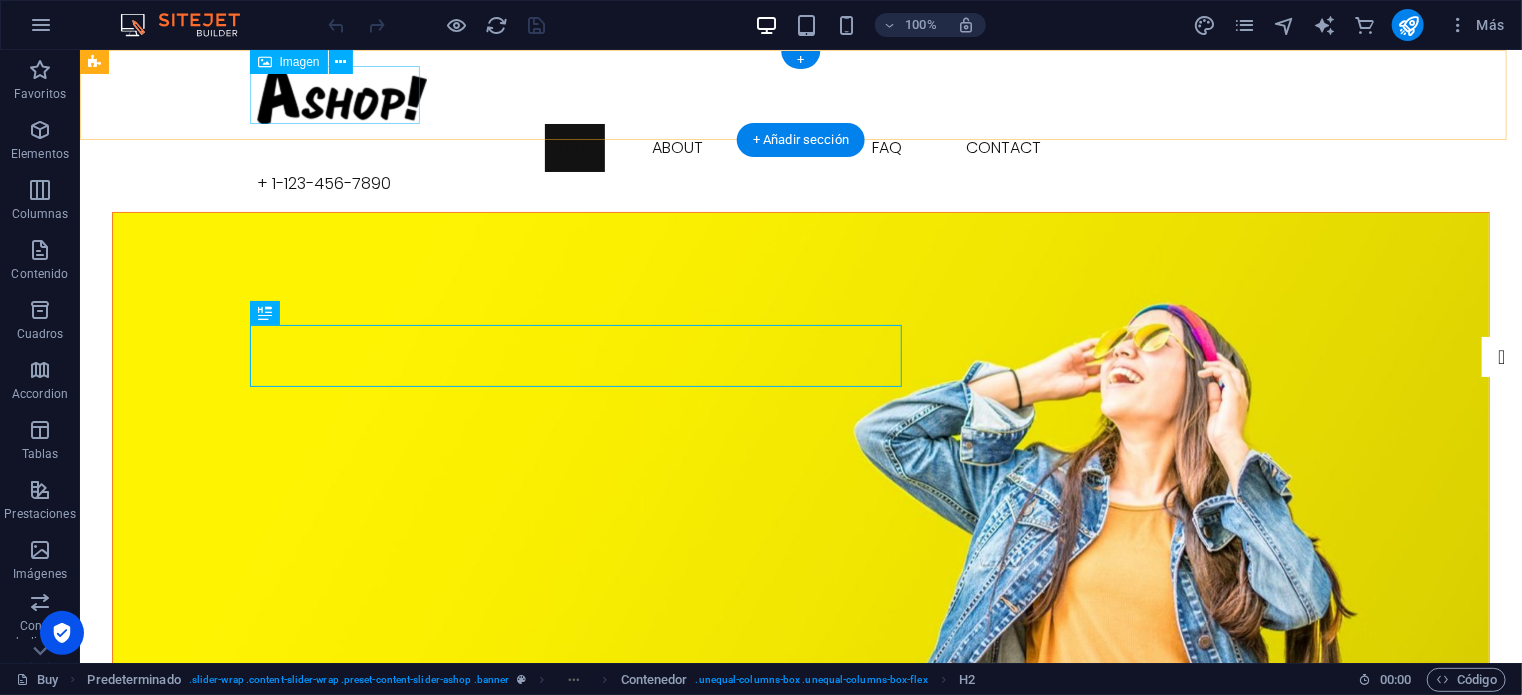 click at bounding box center [800, 94] 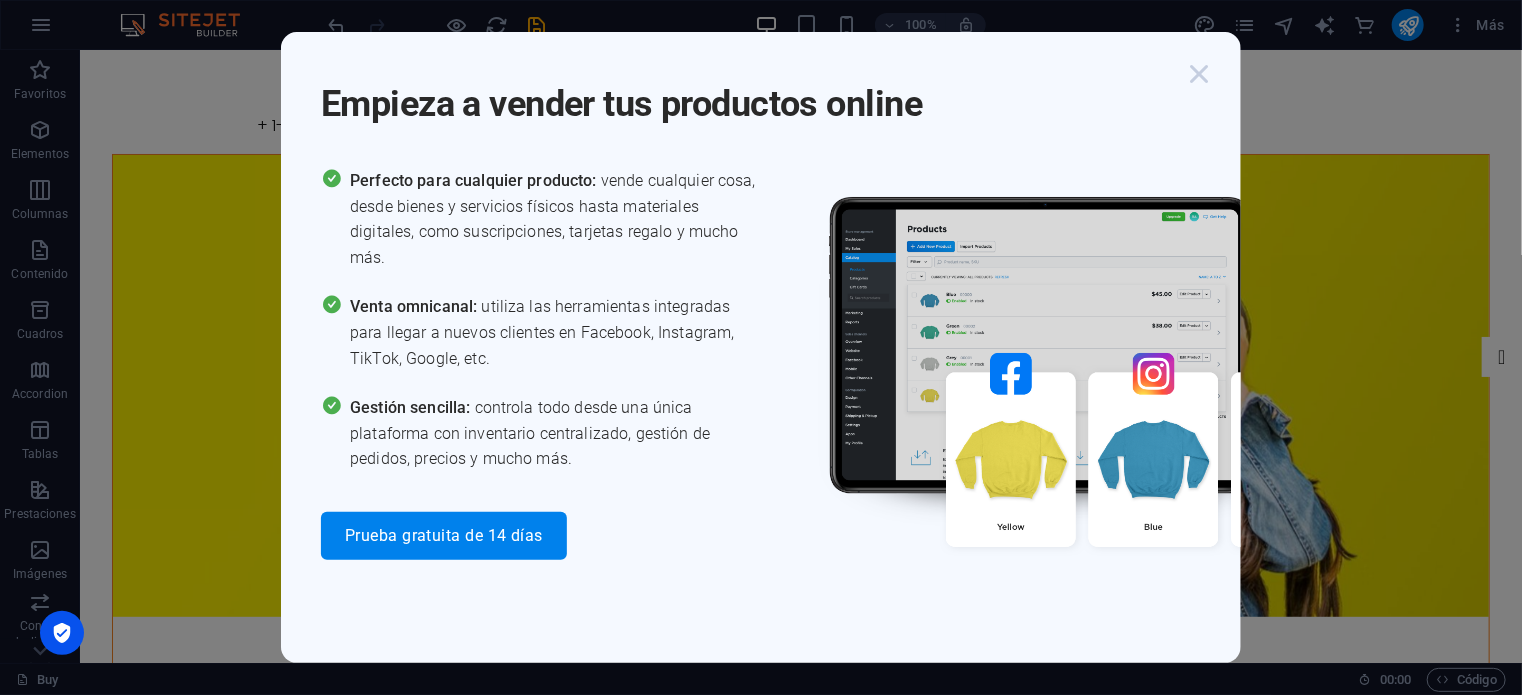 click at bounding box center (1199, 74) 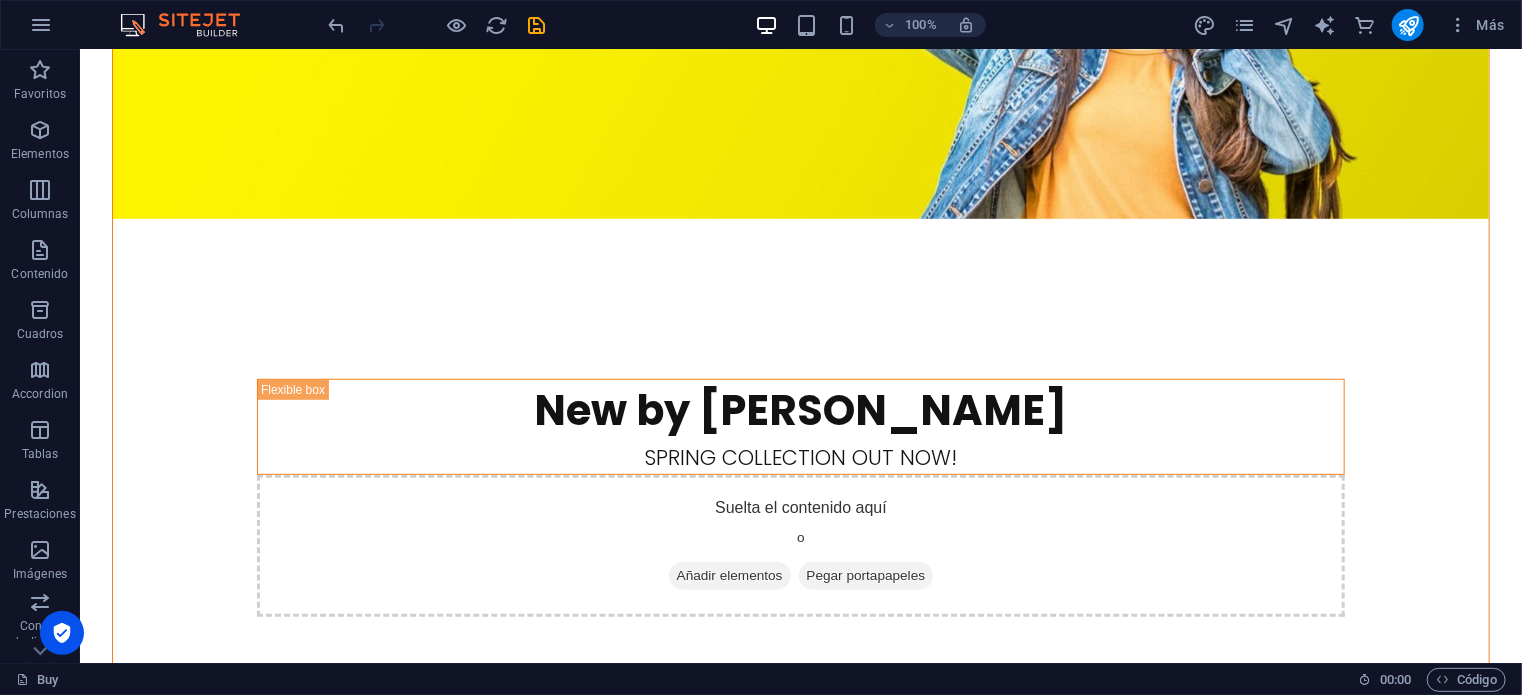 scroll, scrollTop: 0, scrollLeft: 0, axis: both 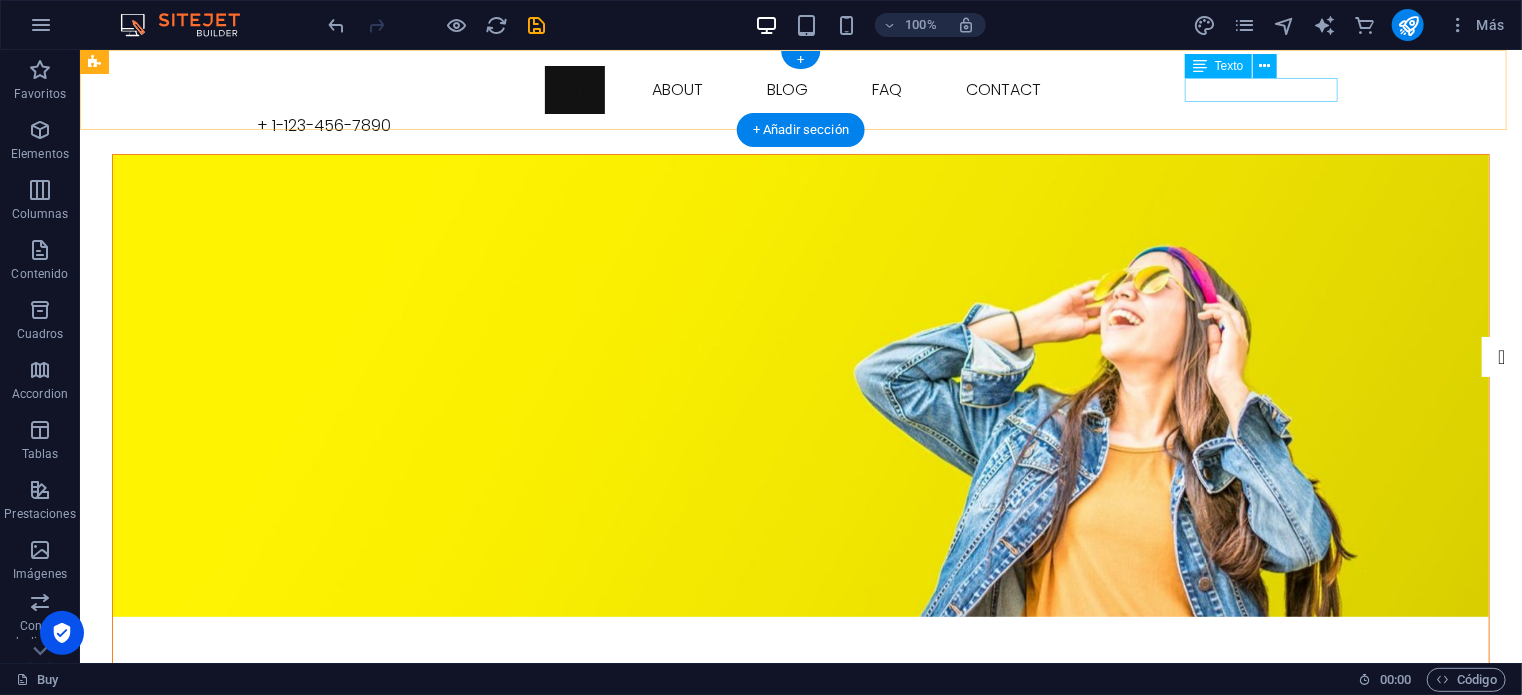 click on "+ 1-123-456-7890" at bounding box center [800, 125] 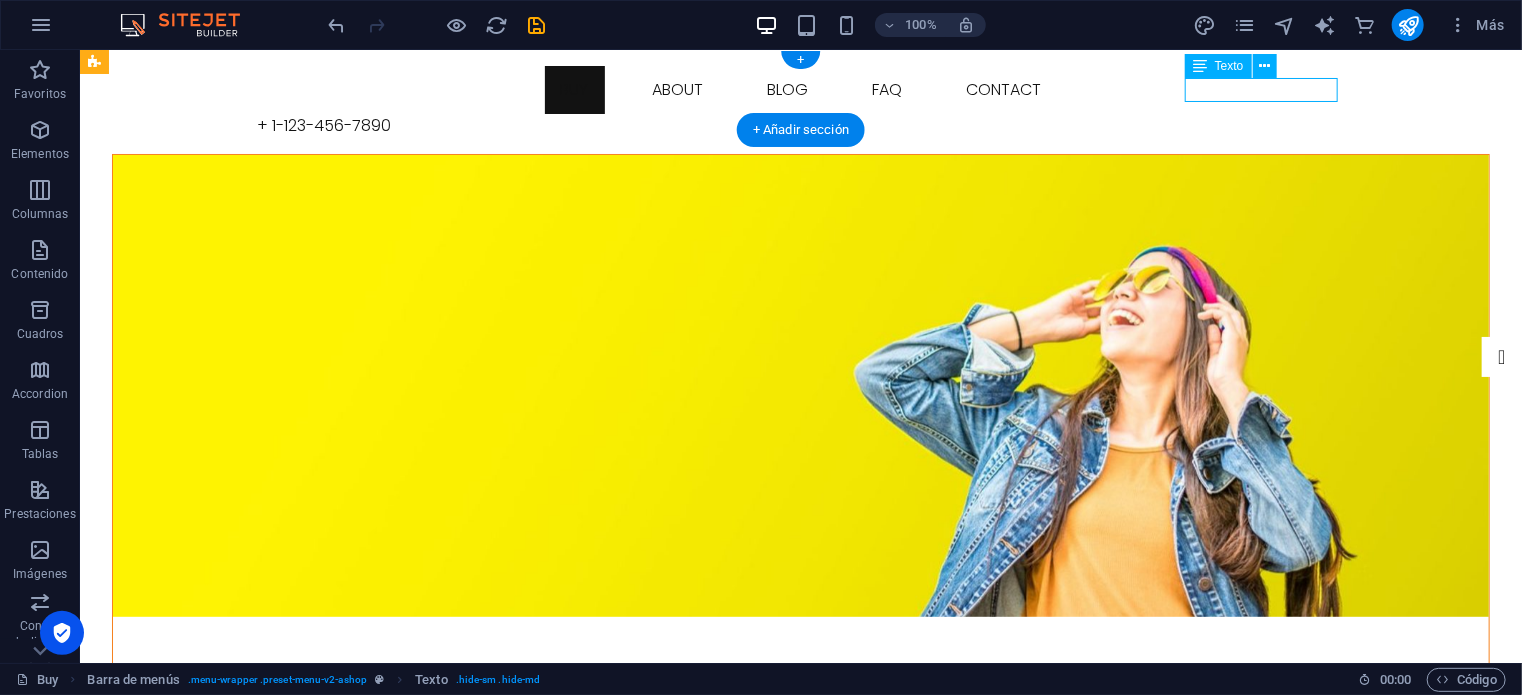 click on "+ 1-123-456-7890" at bounding box center (800, 125) 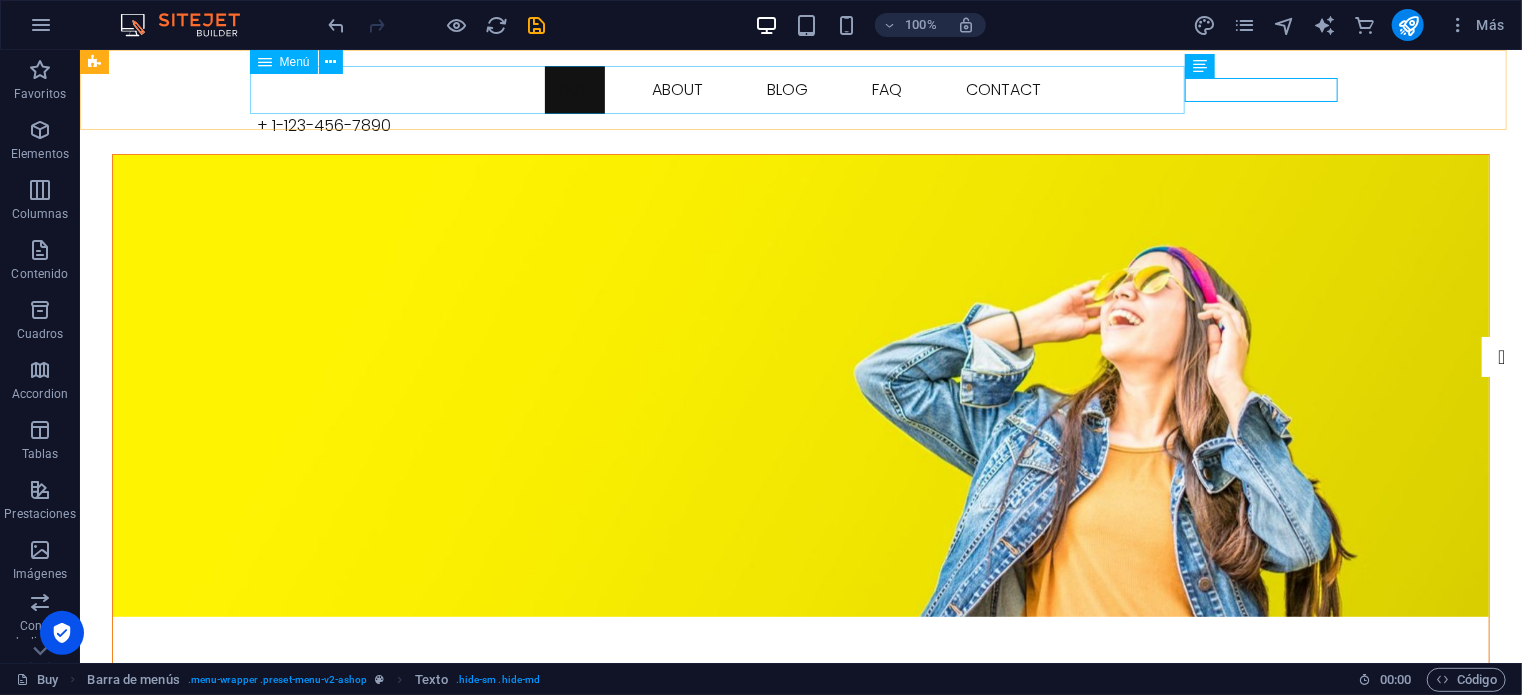 click at bounding box center (265, 62) 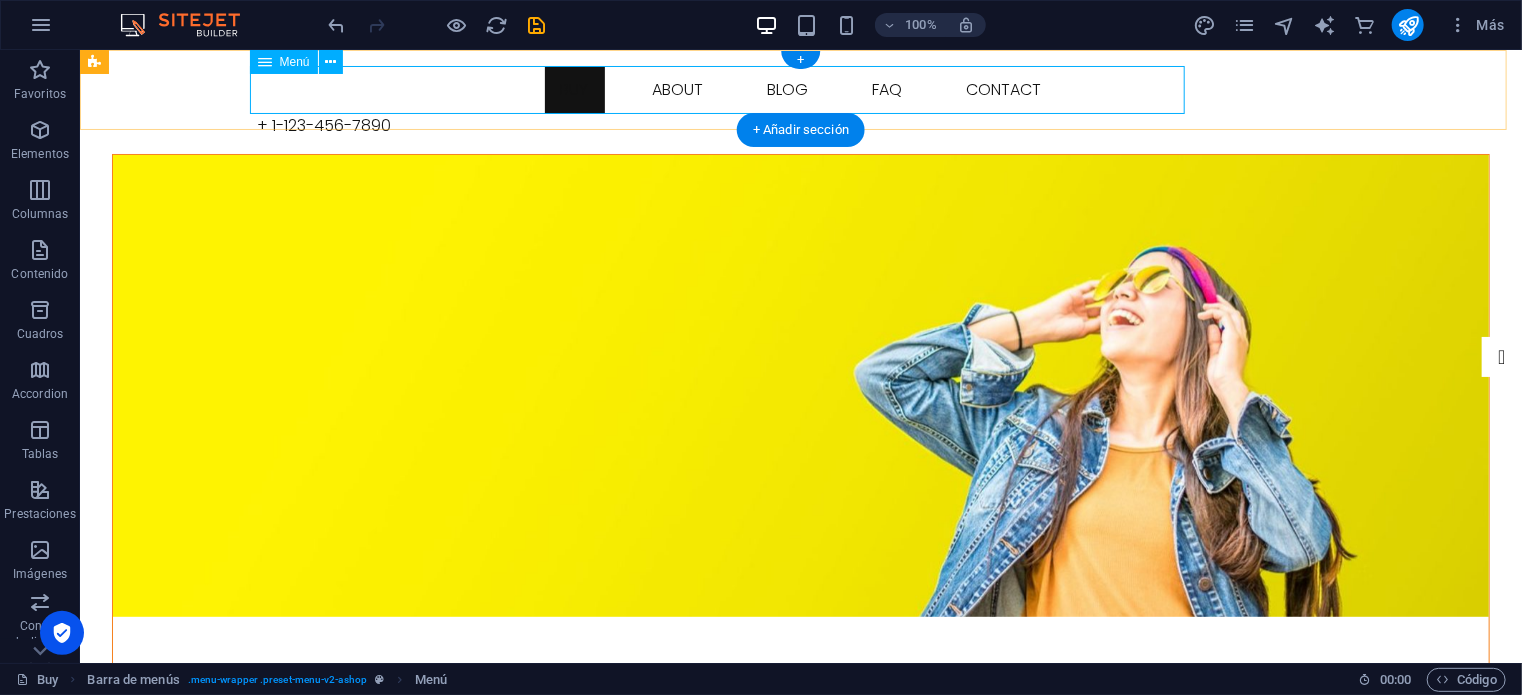 drag, startPoint x: 268, startPoint y: 89, endPoint x: 314, endPoint y: 93, distance: 46.173584 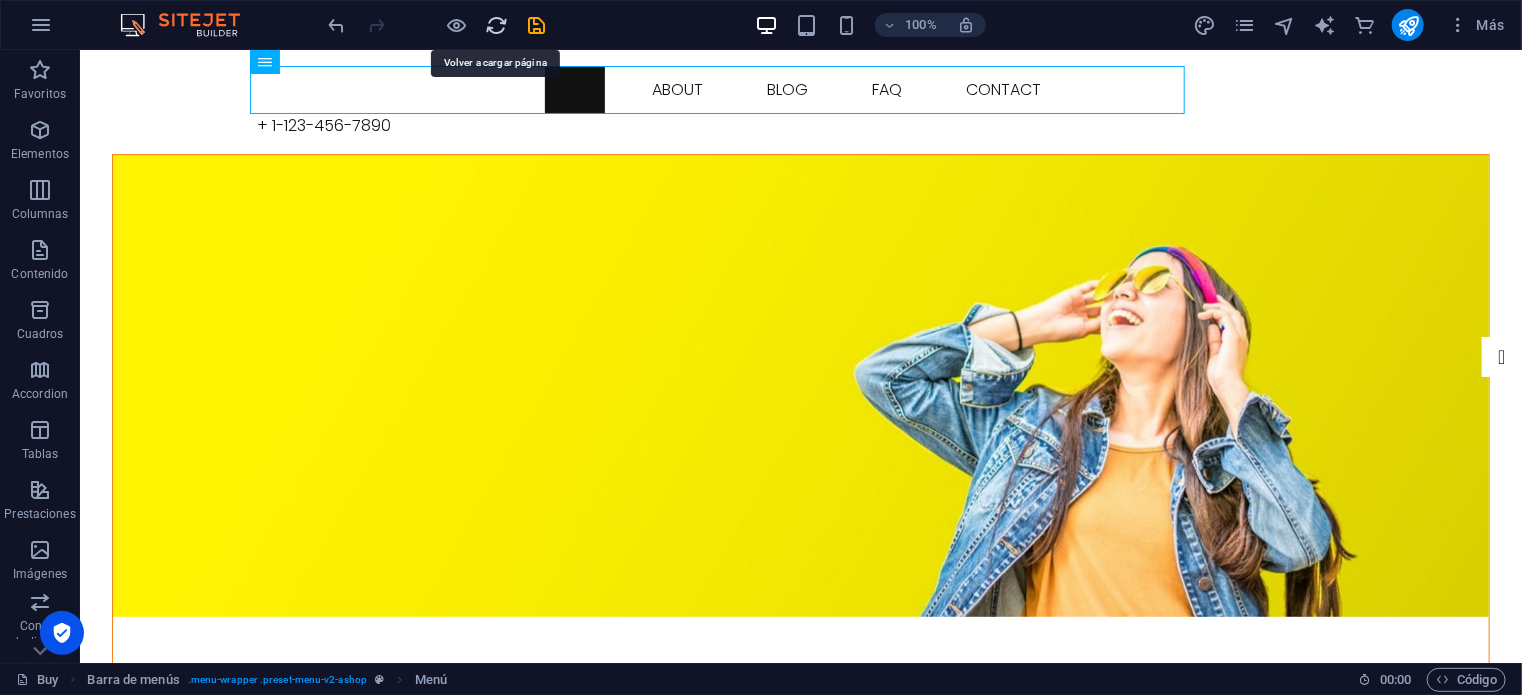 click at bounding box center [497, 25] 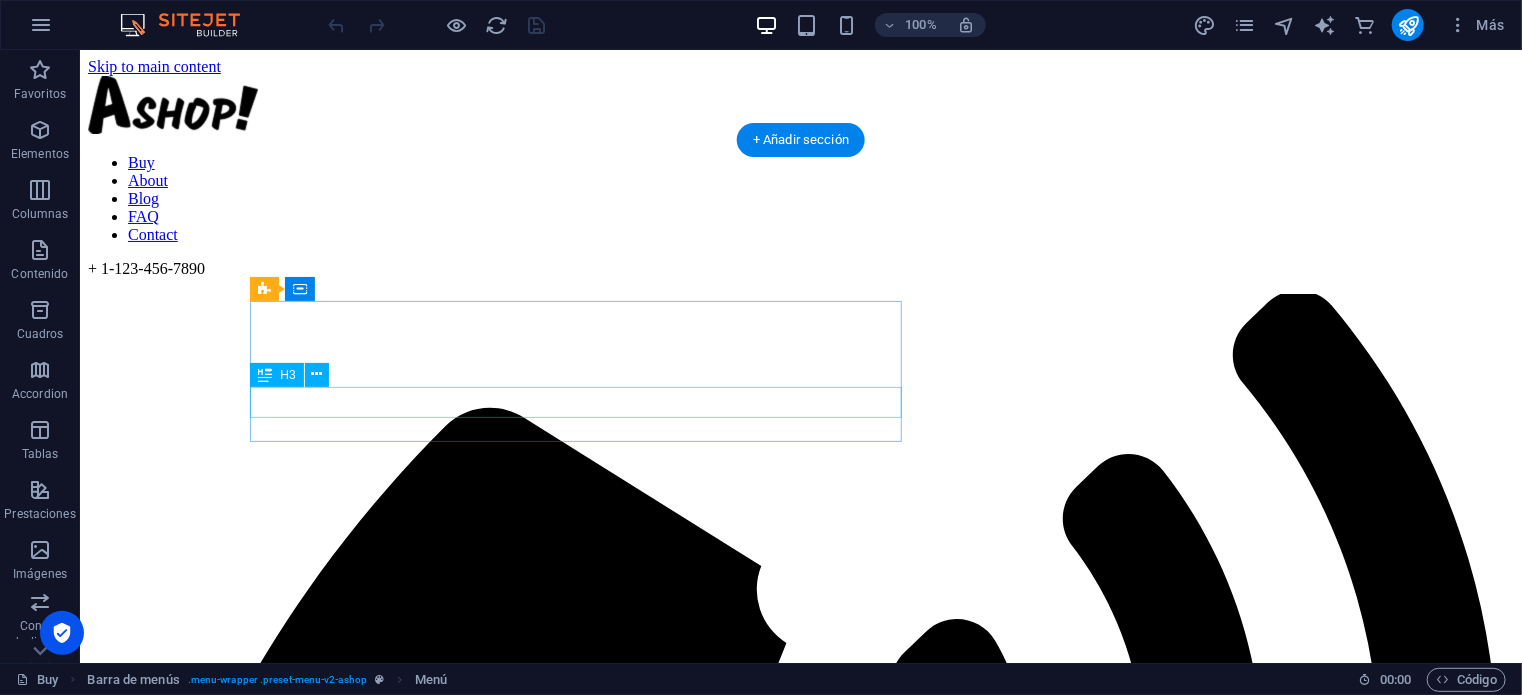 scroll, scrollTop: 0, scrollLeft: 0, axis: both 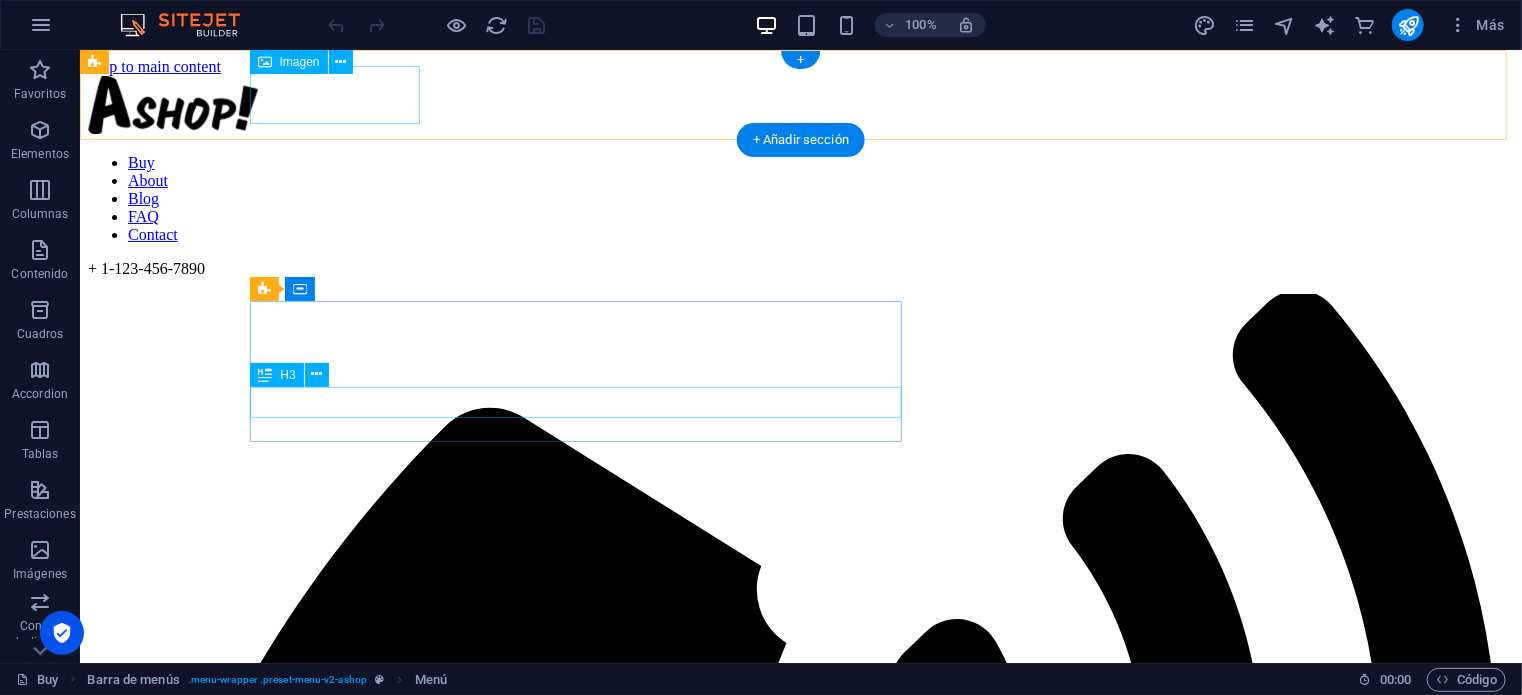click at bounding box center [800, 106] 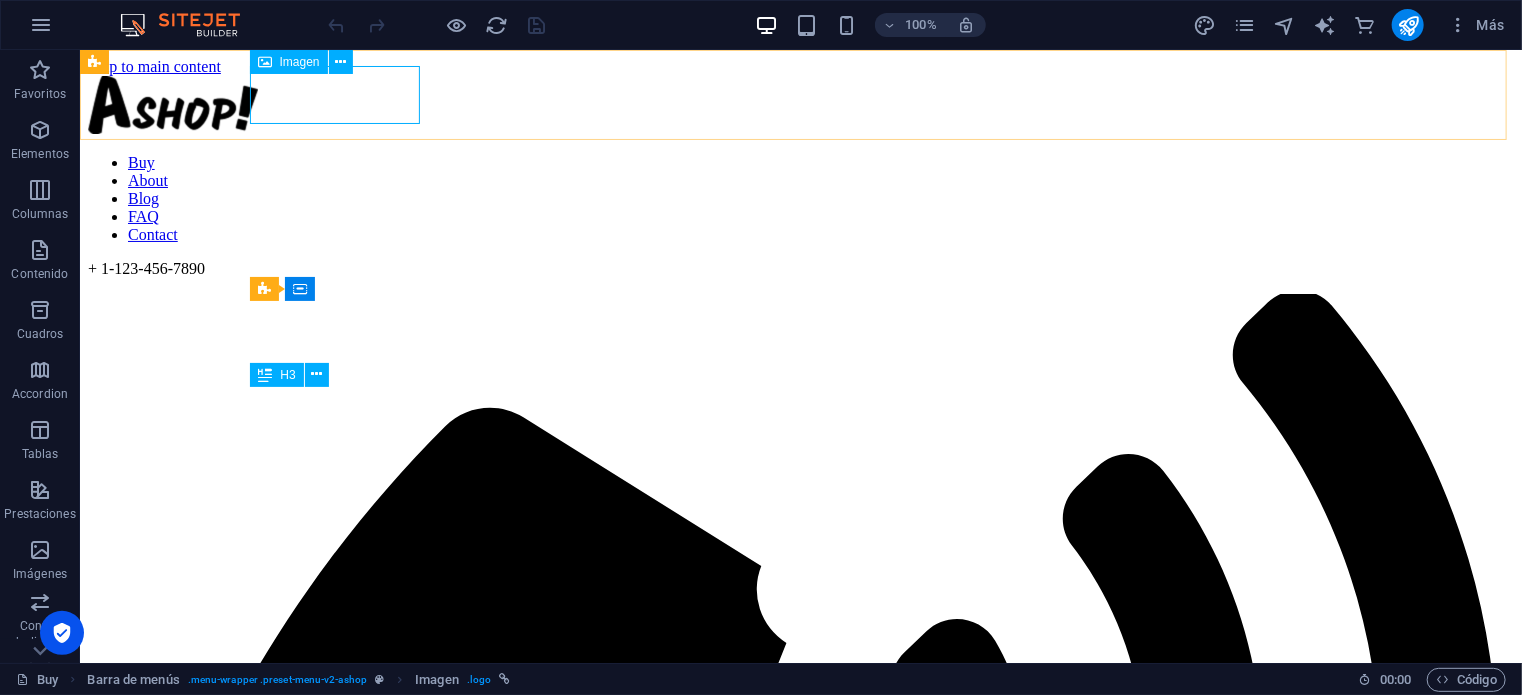 click on "Imagen" at bounding box center [300, 62] 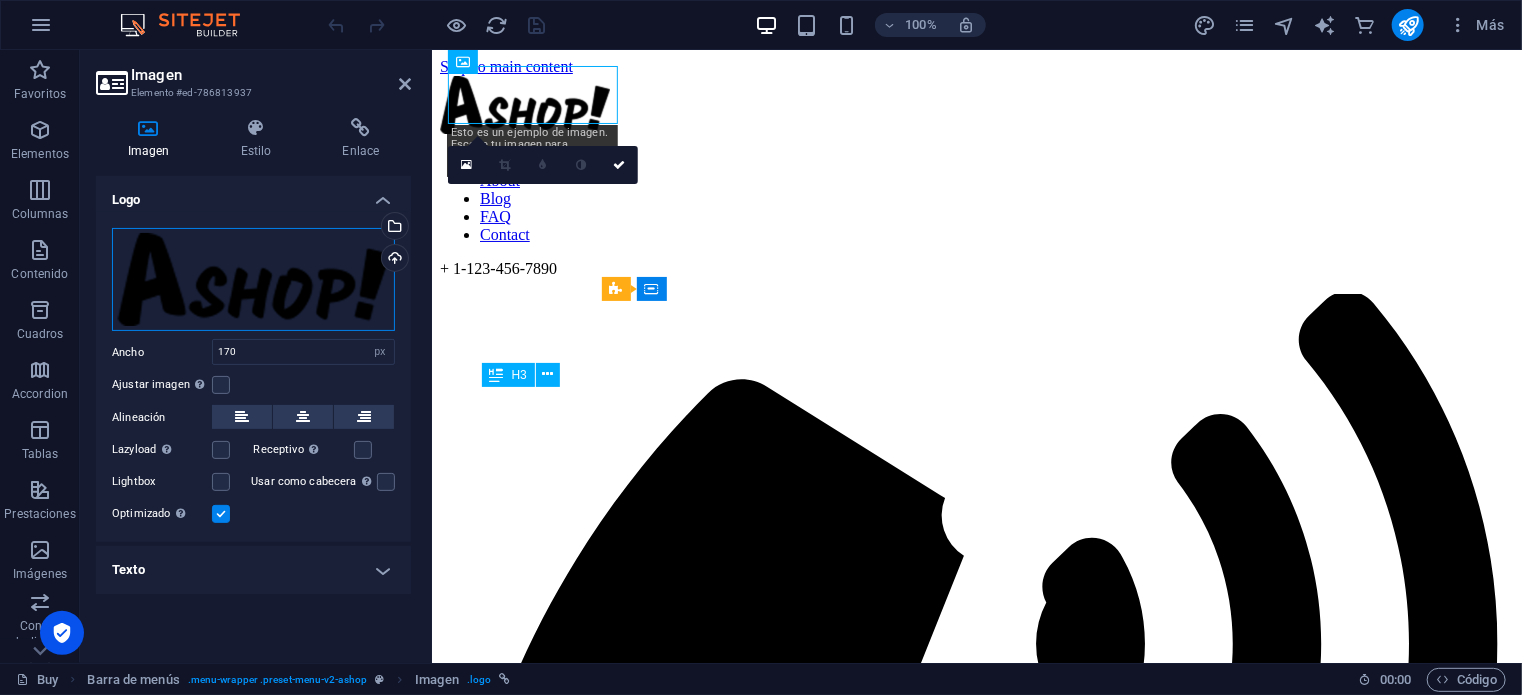 click on "Arrastra archivos aquí, haz clic para escoger archivos o  selecciona archivos de Archivos o de nuestra galería gratuita de fotos y vídeos" at bounding box center (253, 280) 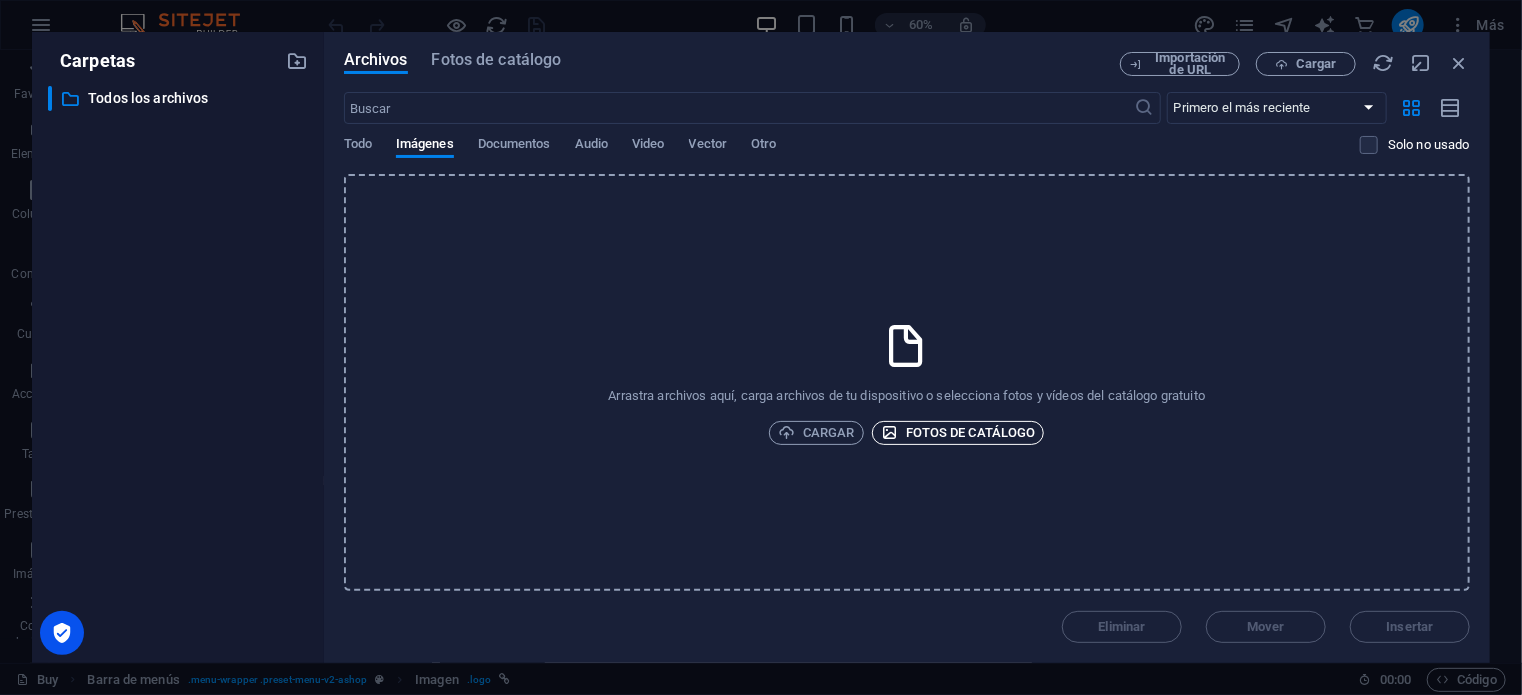 click on "Fotos de catálogo" at bounding box center [958, 433] 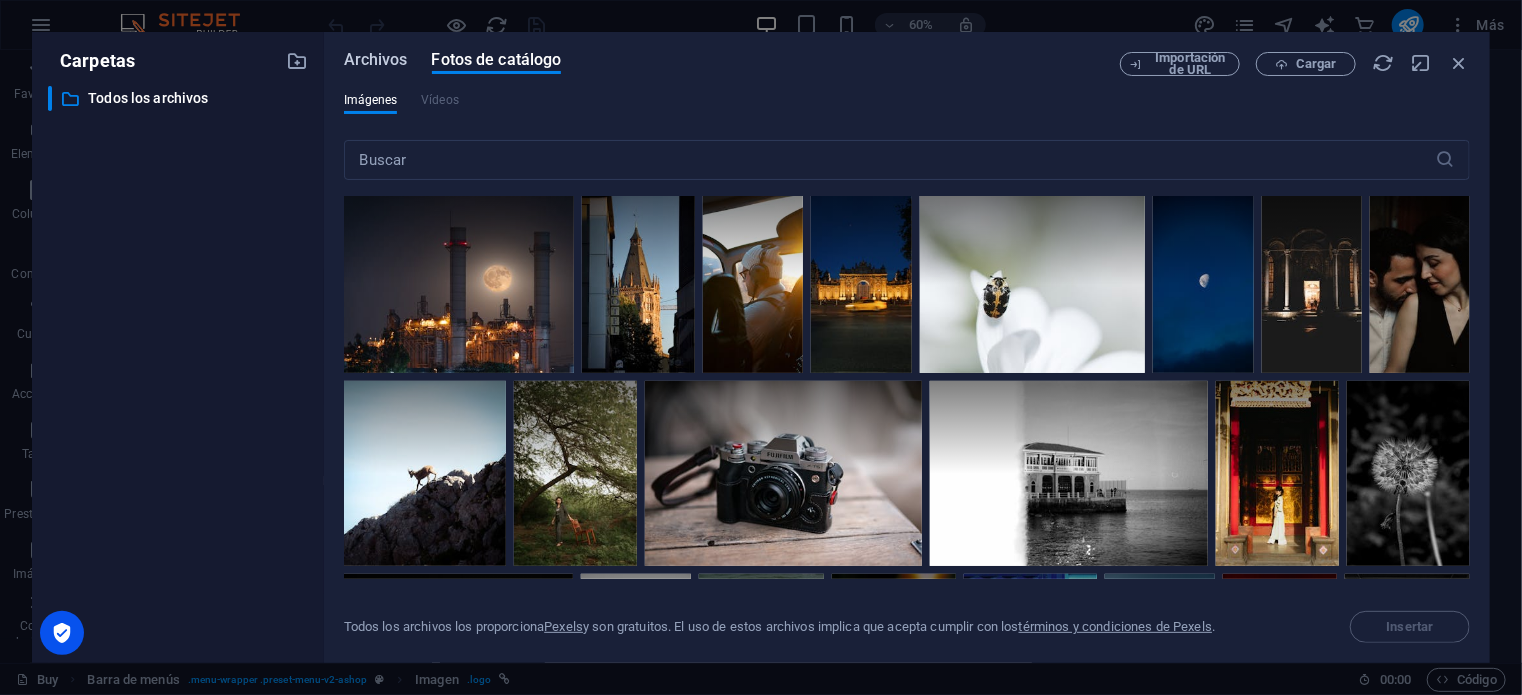 click on "Archivos" at bounding box center [376, 60] 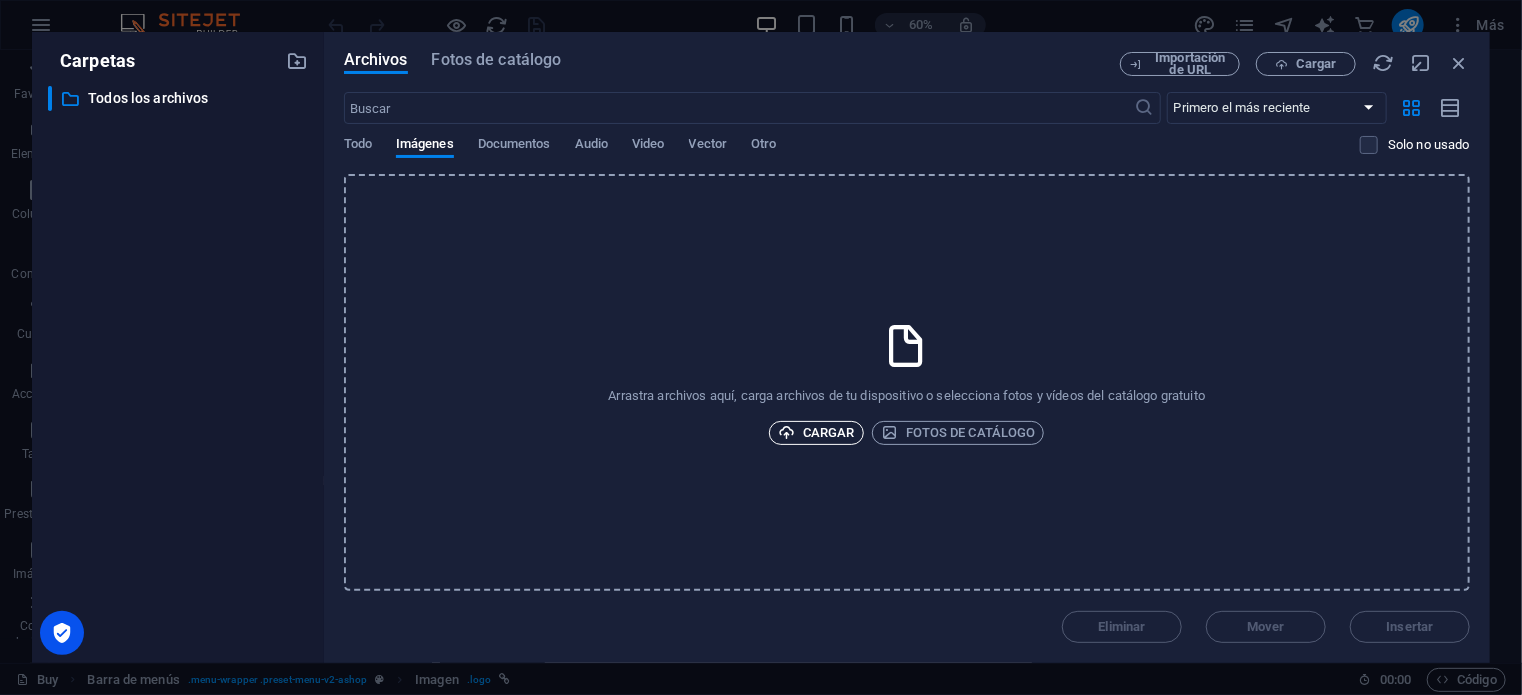 click on "Cargar" at bounding box center (816, 433) 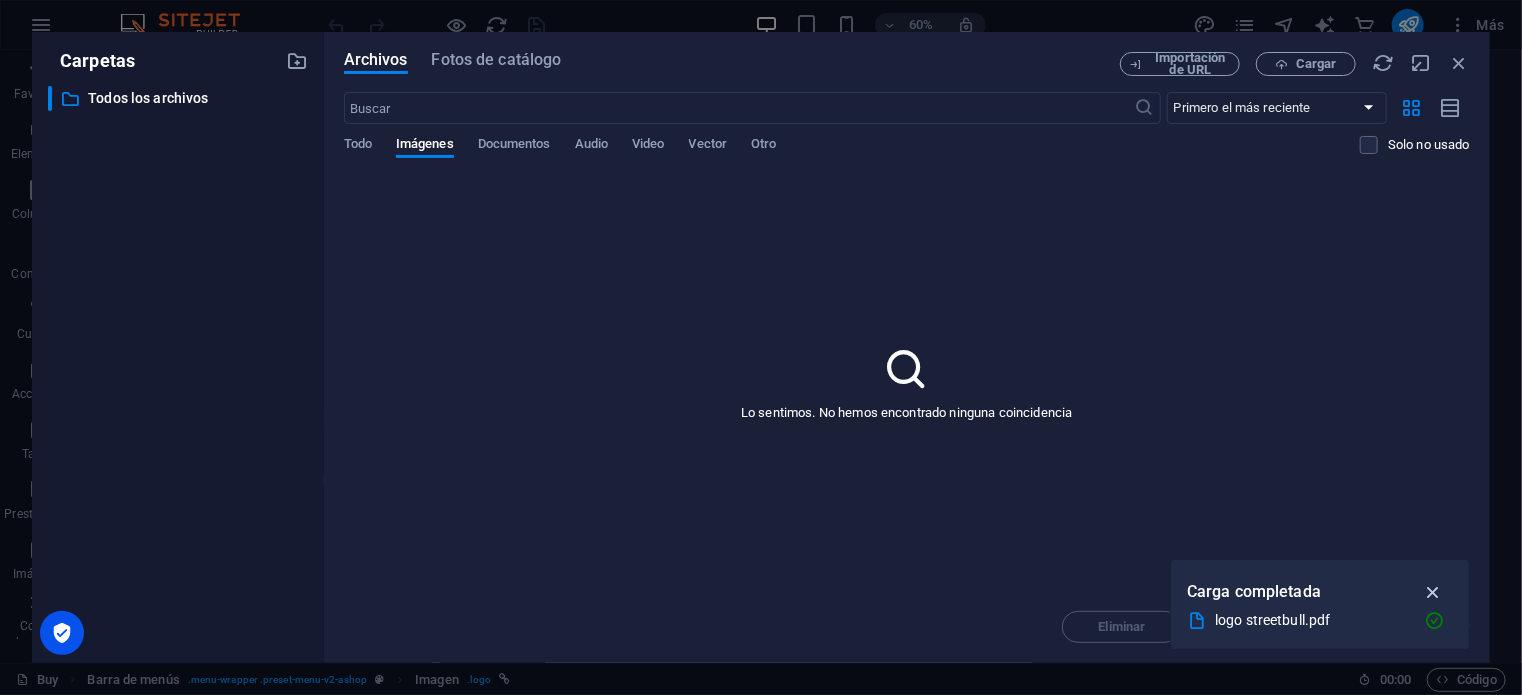 click at bounding box center (1433, 592) 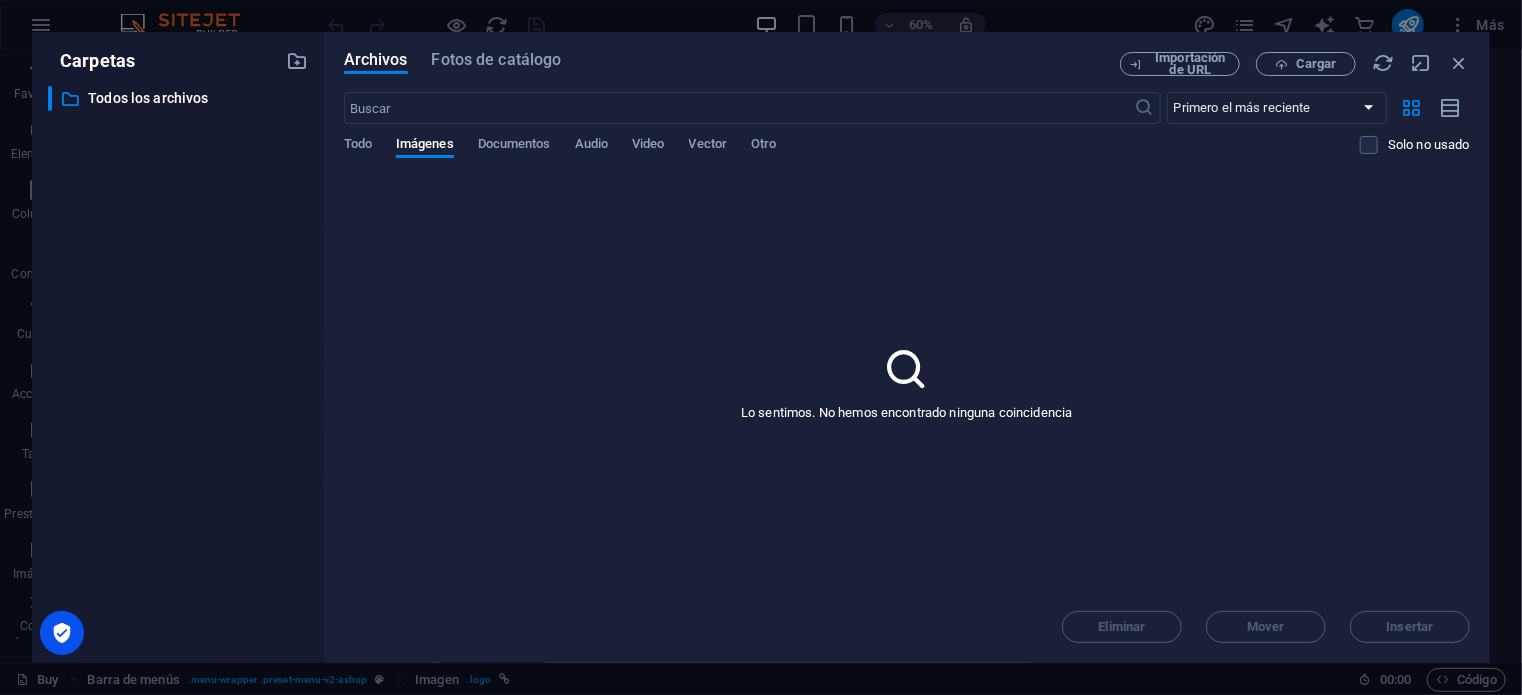 click on "Lo sentimos. No hemos encontrado ninguna coincidencia" at bounding box center [906, 413] 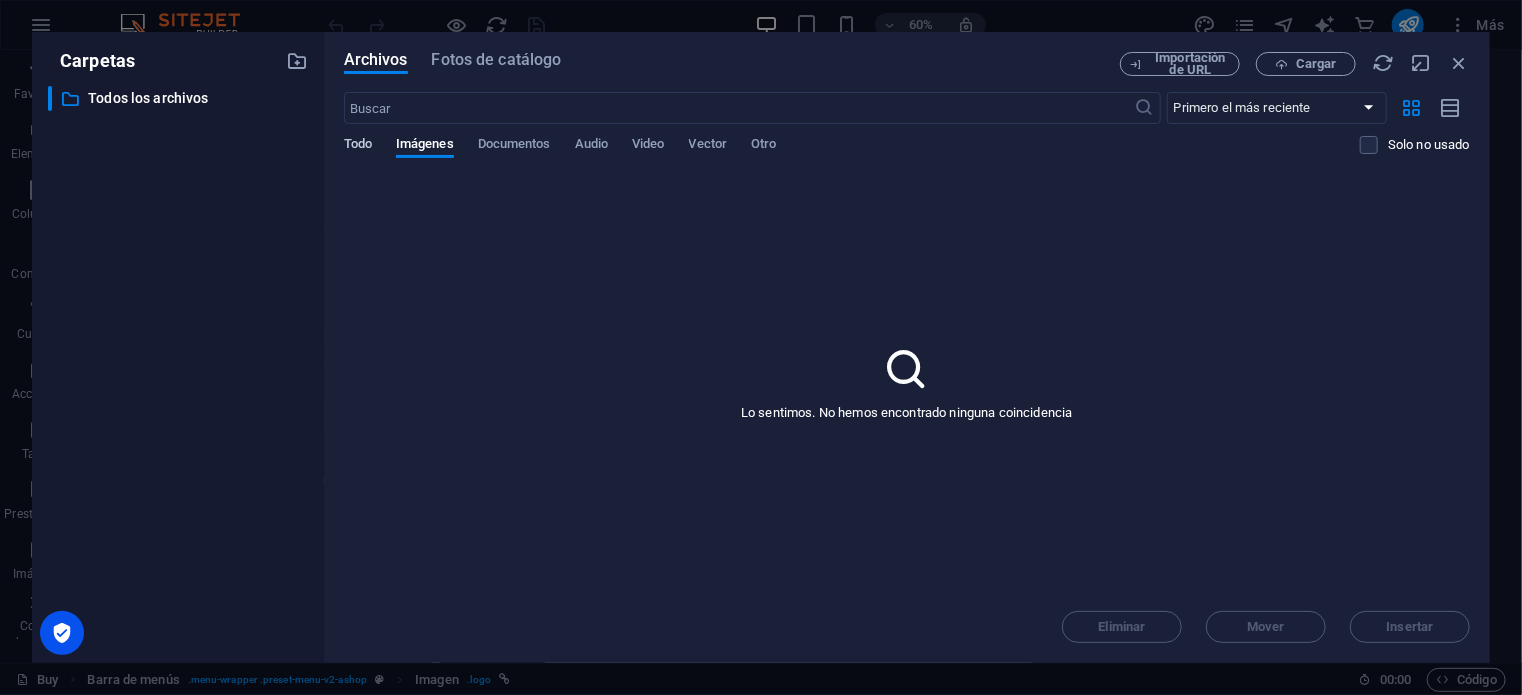 click on "Todo" at bounding box center [358, 146] 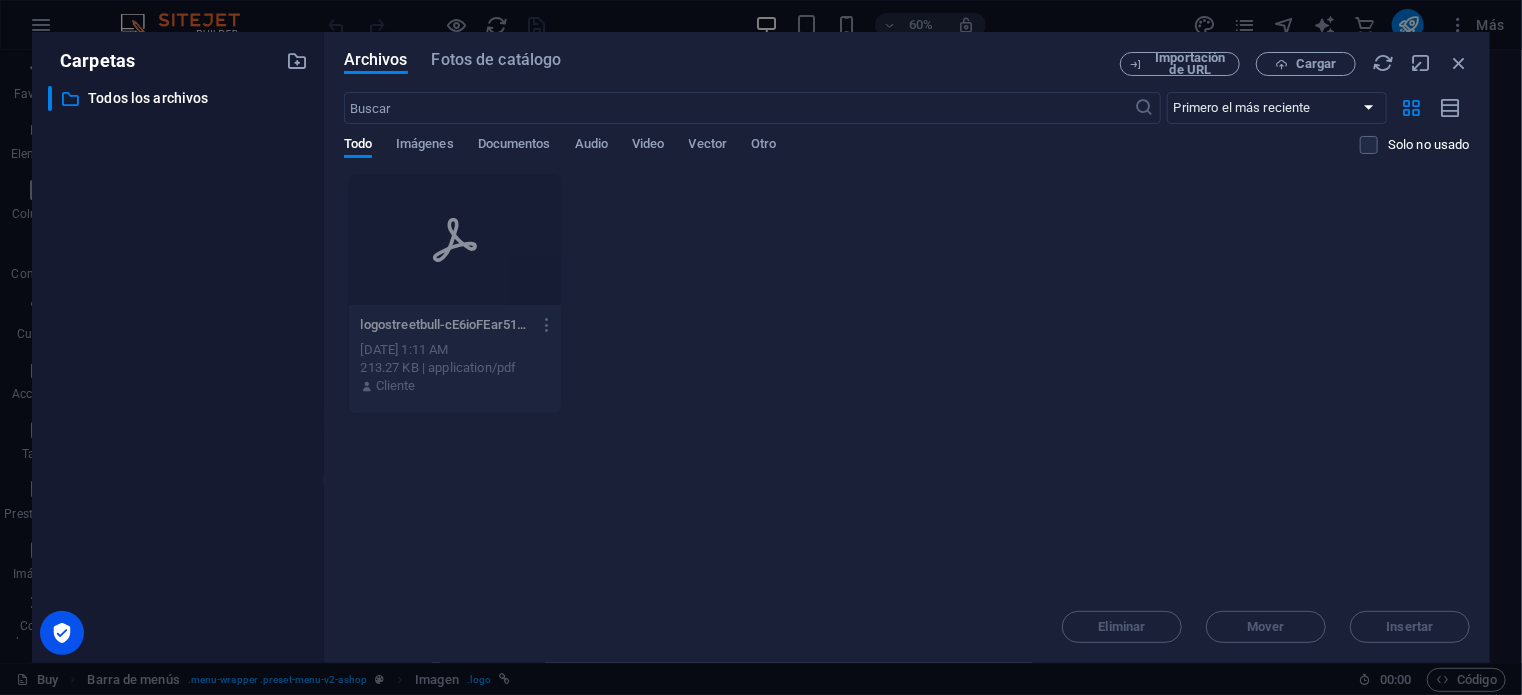 type 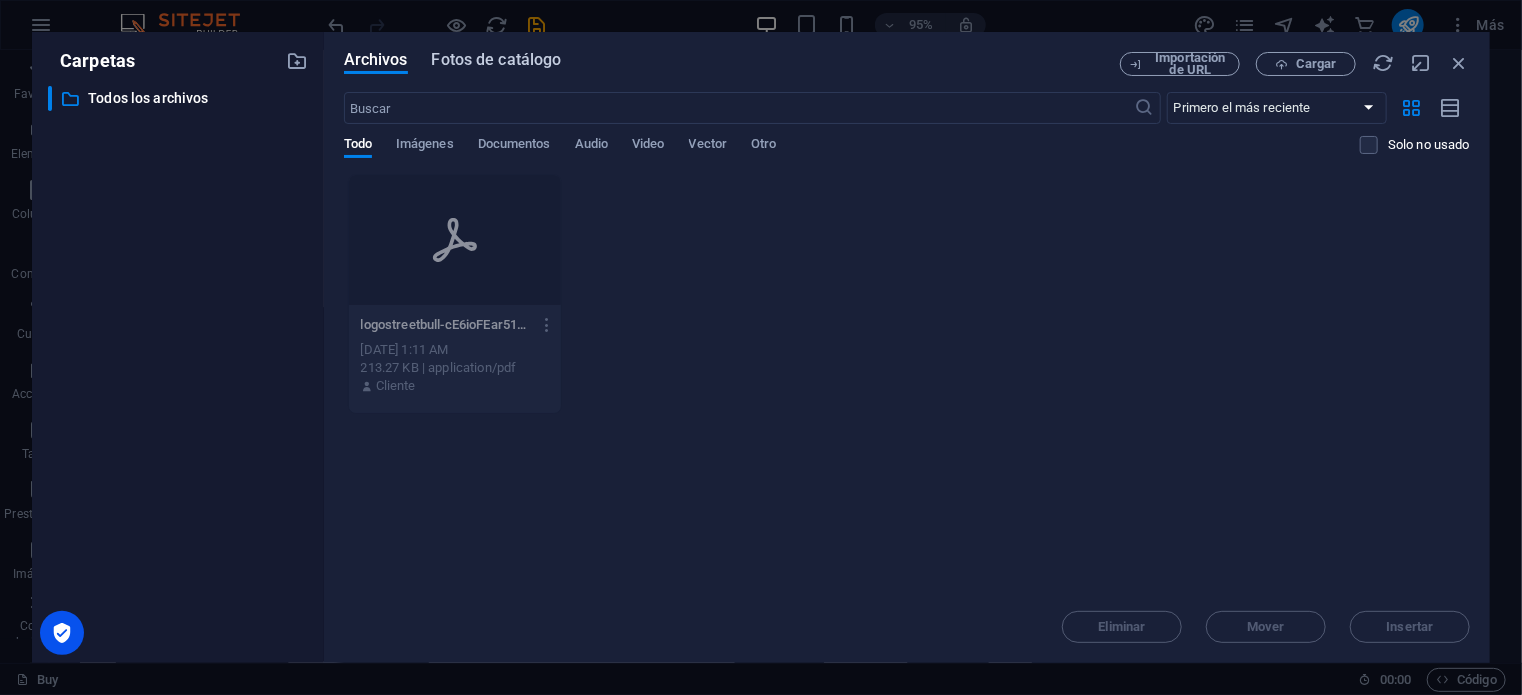 click on "Fotos de catálogo" at bounding box center (497, 60) 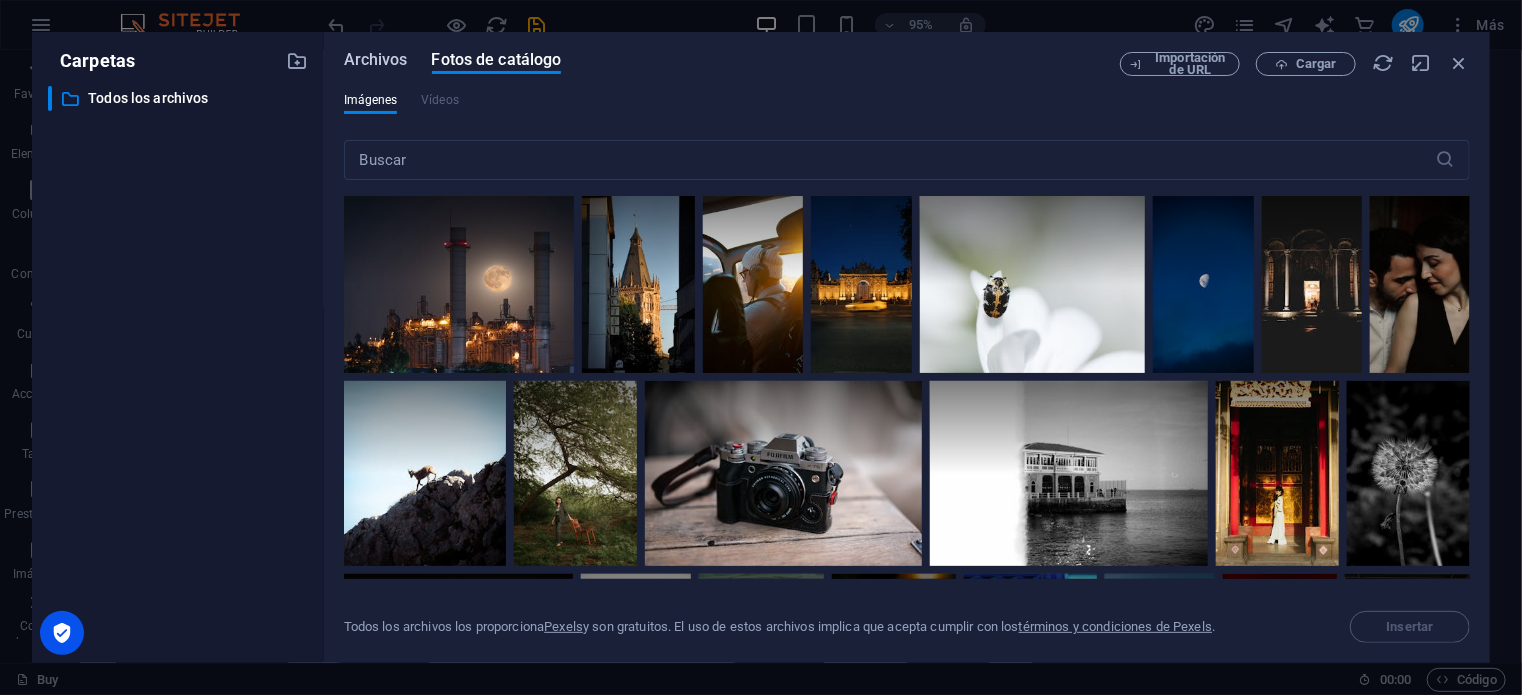 click on "Archivos" at bounding box center (376, 60) 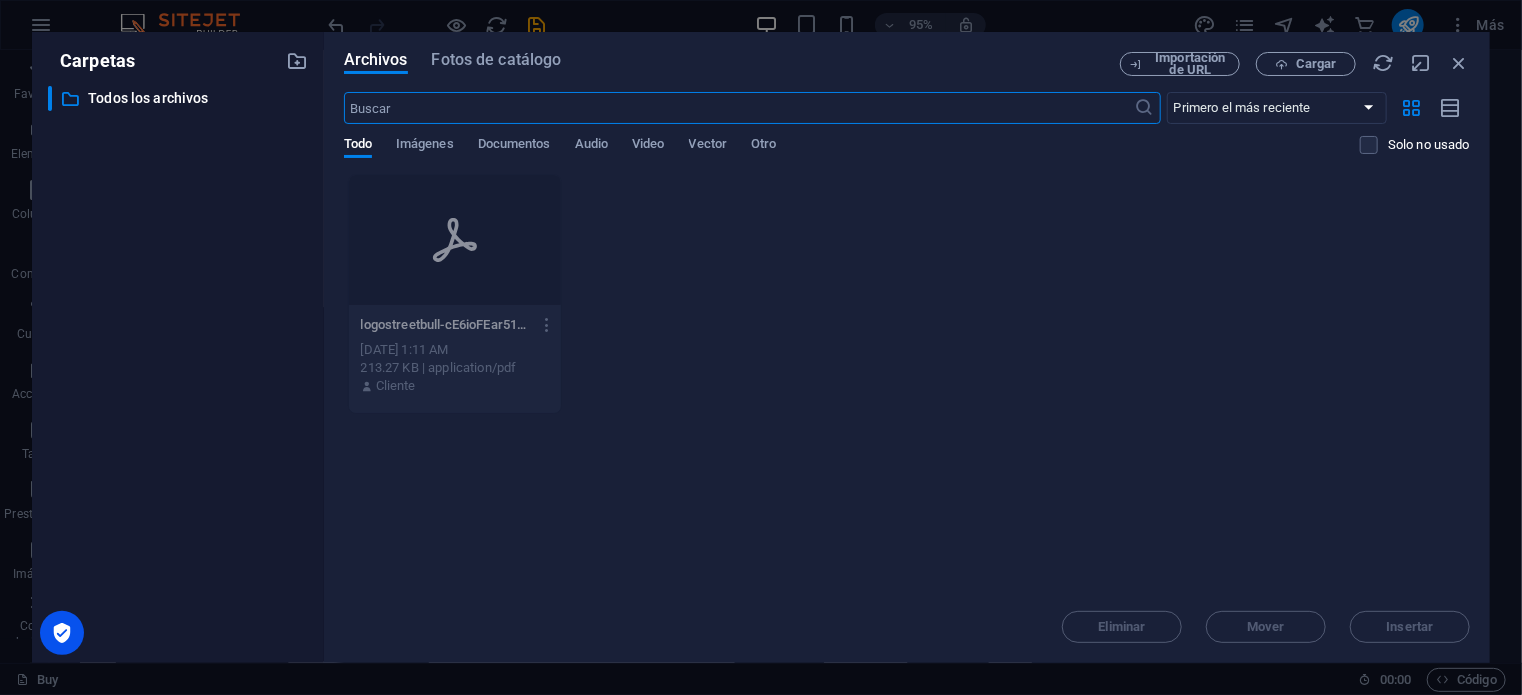click on "Eliminar Mover Insertar" at bounding box center (907, 617) 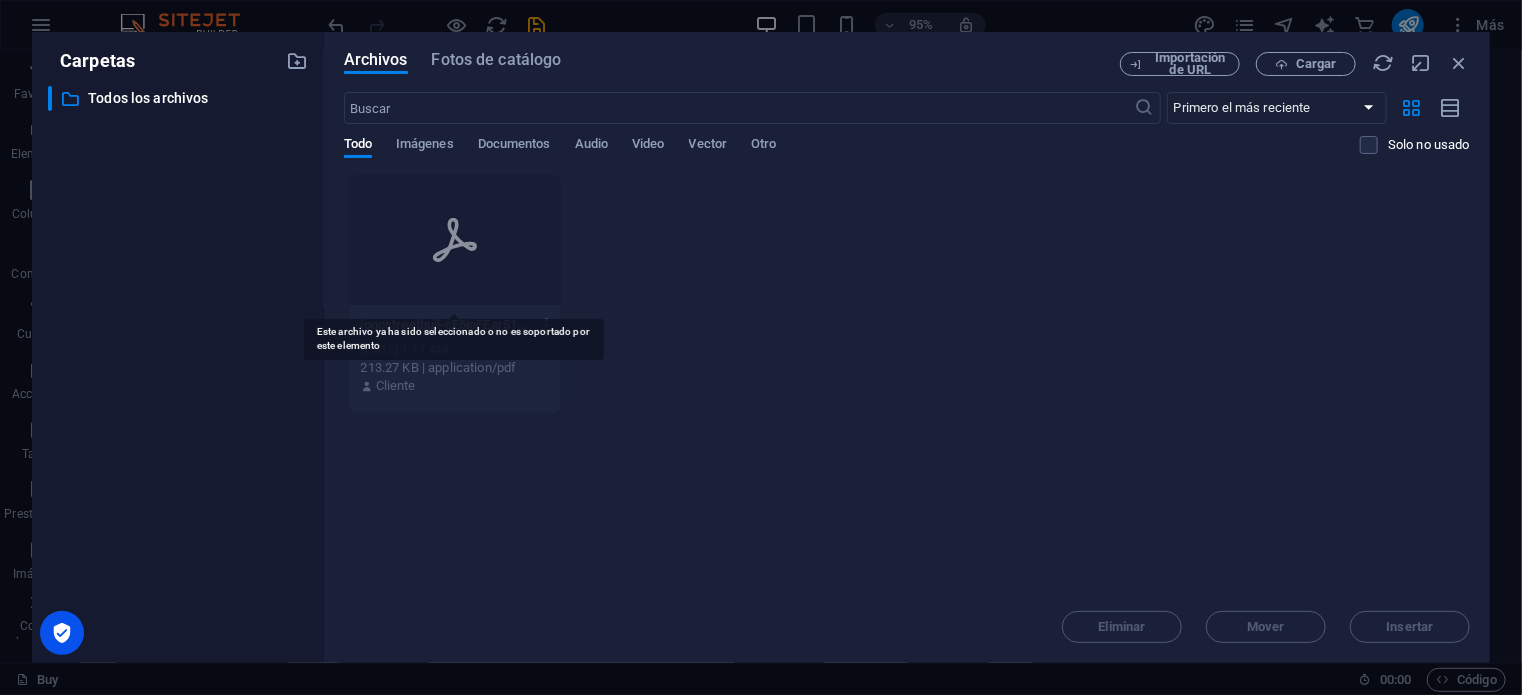 drag, startPoint x: 427, startPoint y: 267, endPoint x: 459, endPoint y: 271, distance: 32.24903 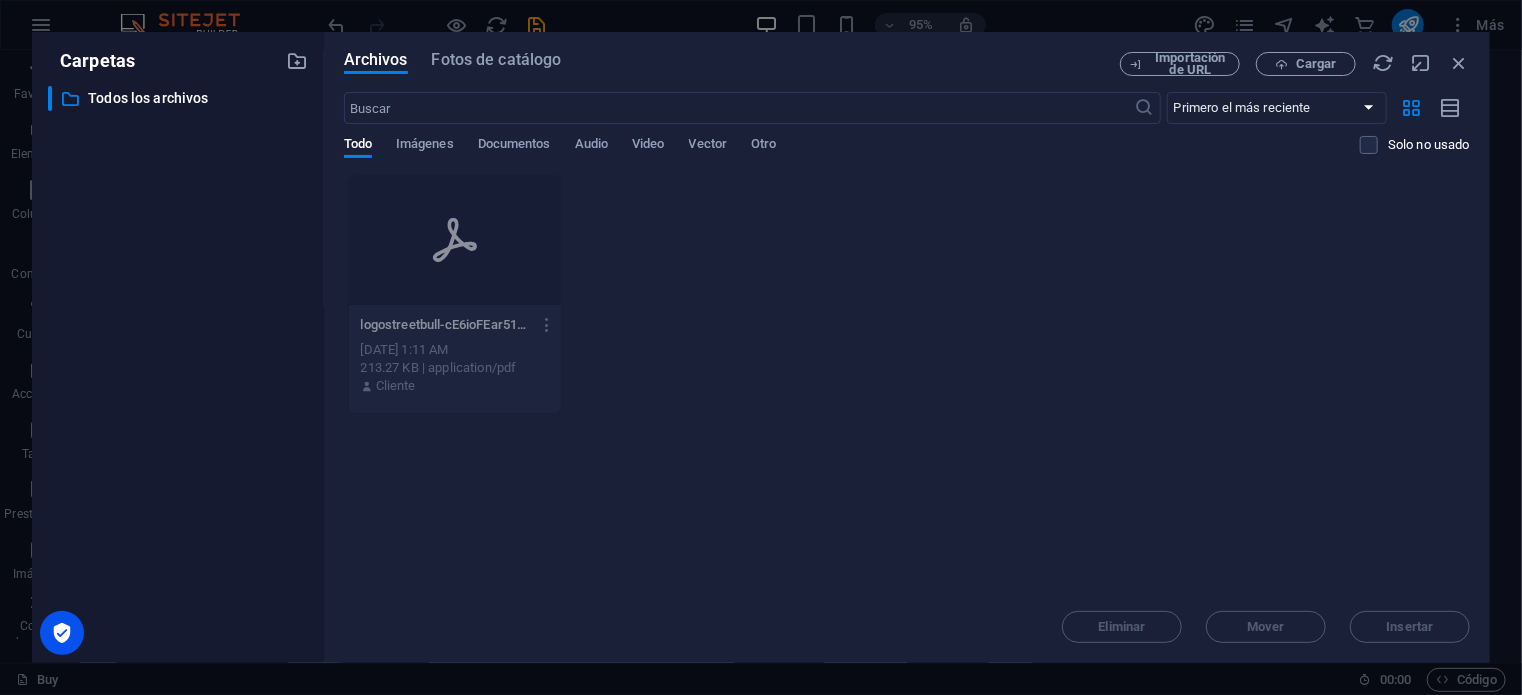 click on "Eliminar Mover Insertar" at bounding box center [907, 617] 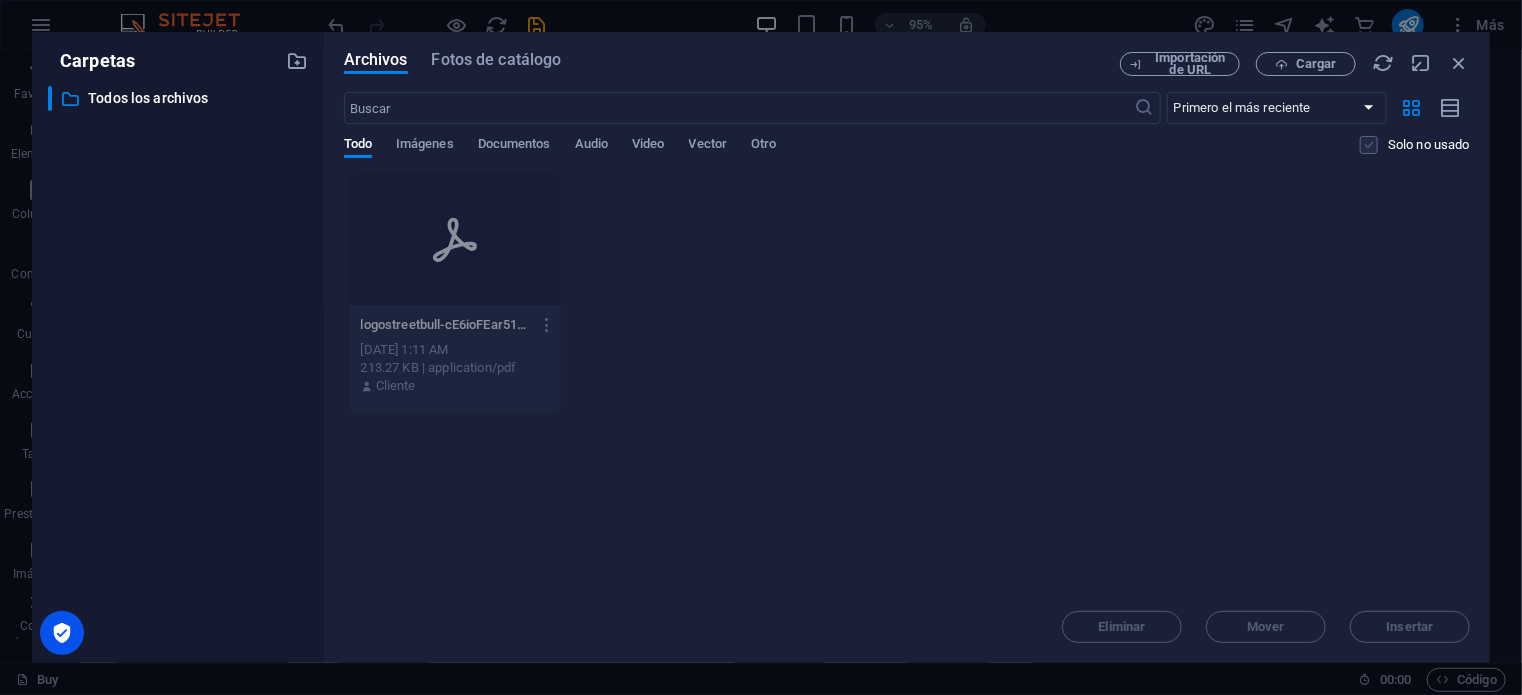 click at bounding box center (1369, 145) 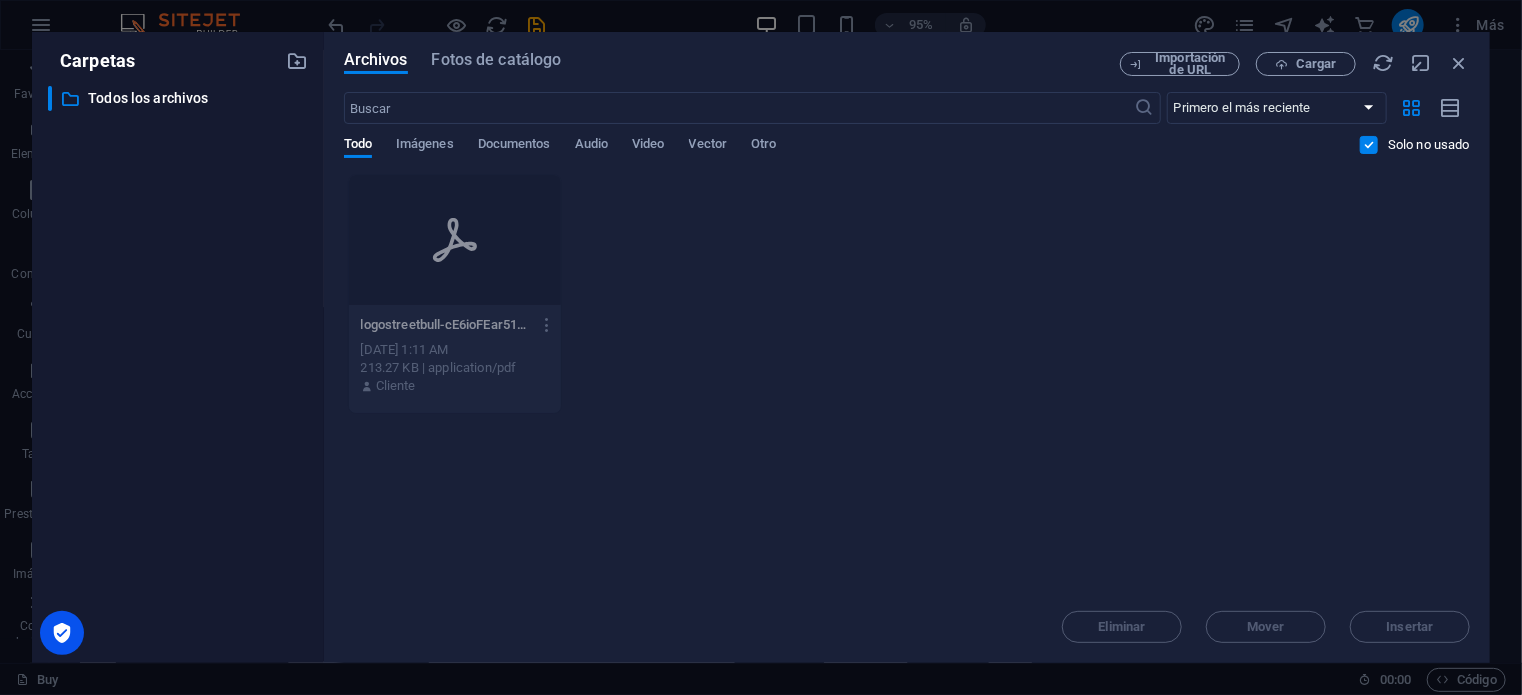click on "Eliminar Mover Insertar" at bounding box center (907, 617) 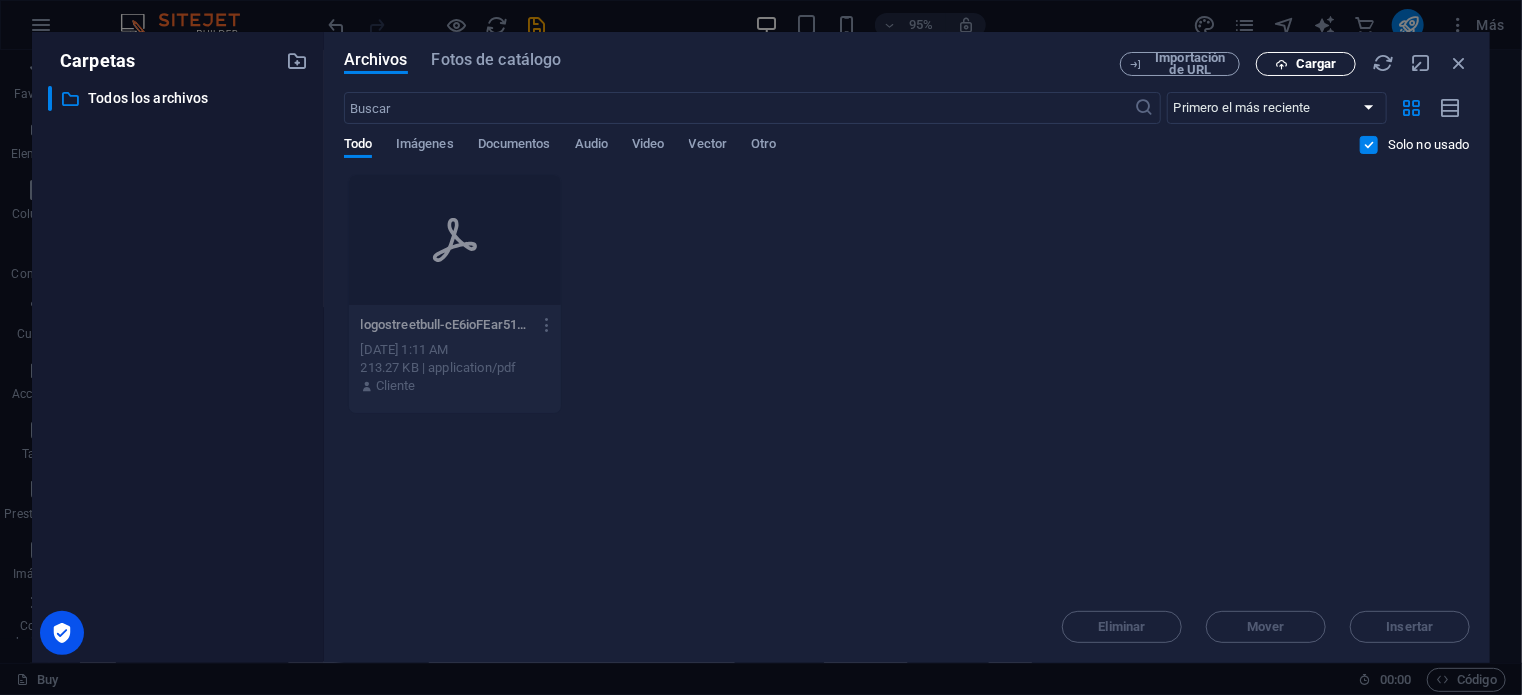 click on "Cargar" at bounding box center [1306, 64] 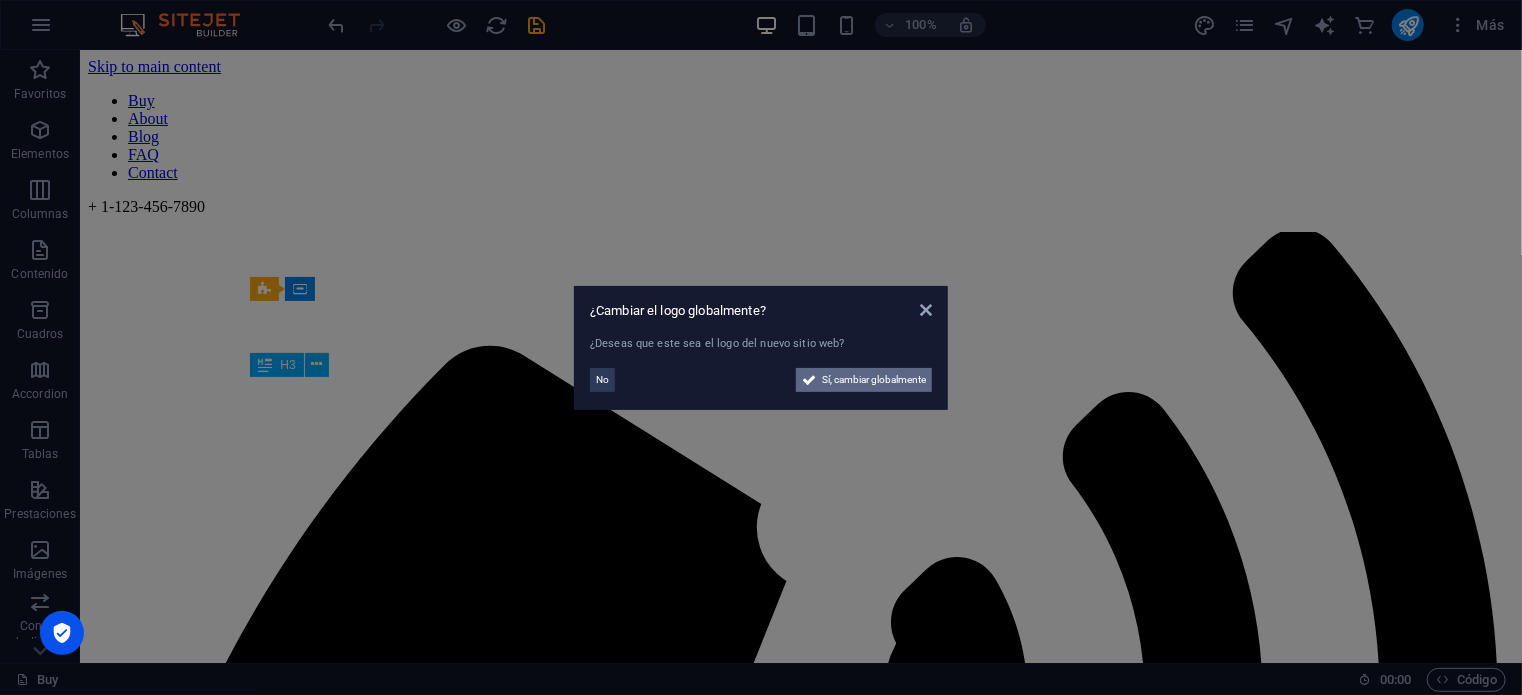 click on "Sí, cambiar globalmente" at bounding box center [874, 380] 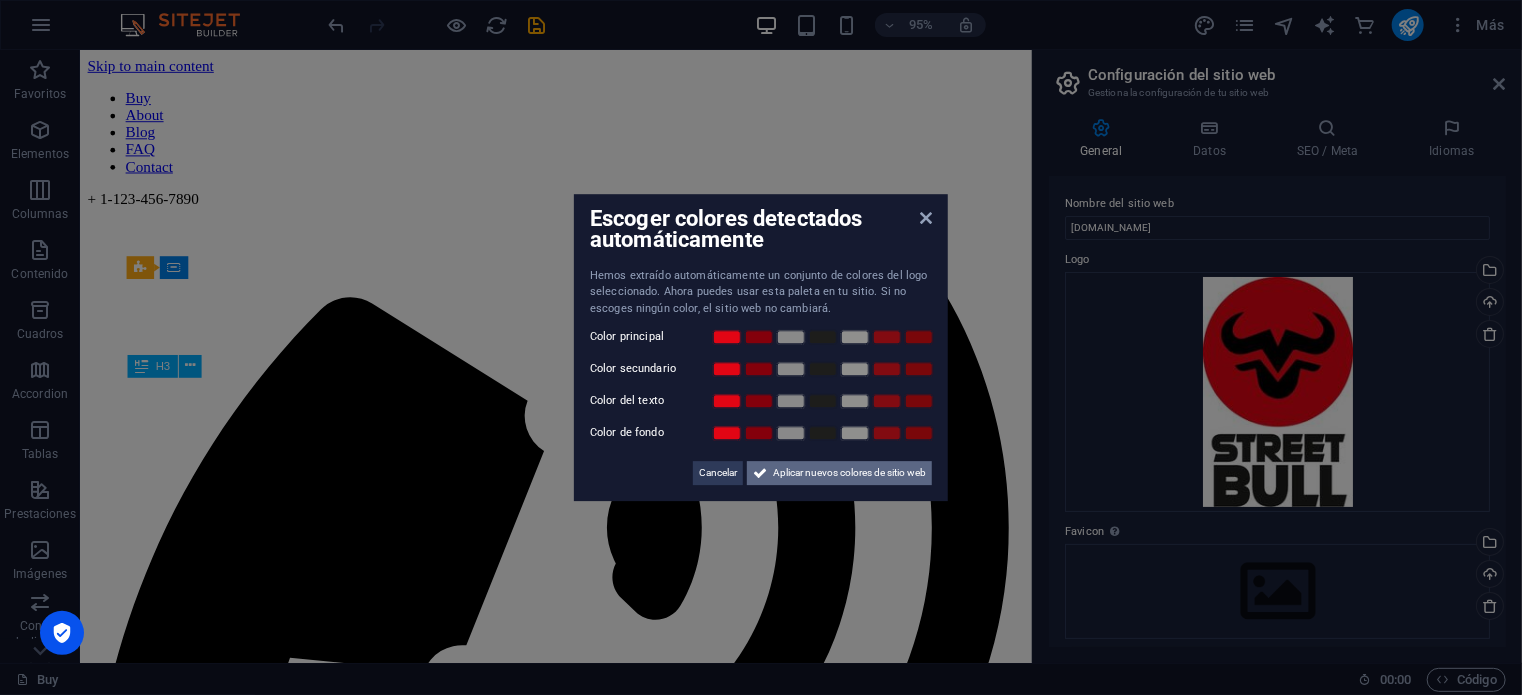 click on "Aplicar nuevos colores de sitio web" at bounding box center [849, 473] 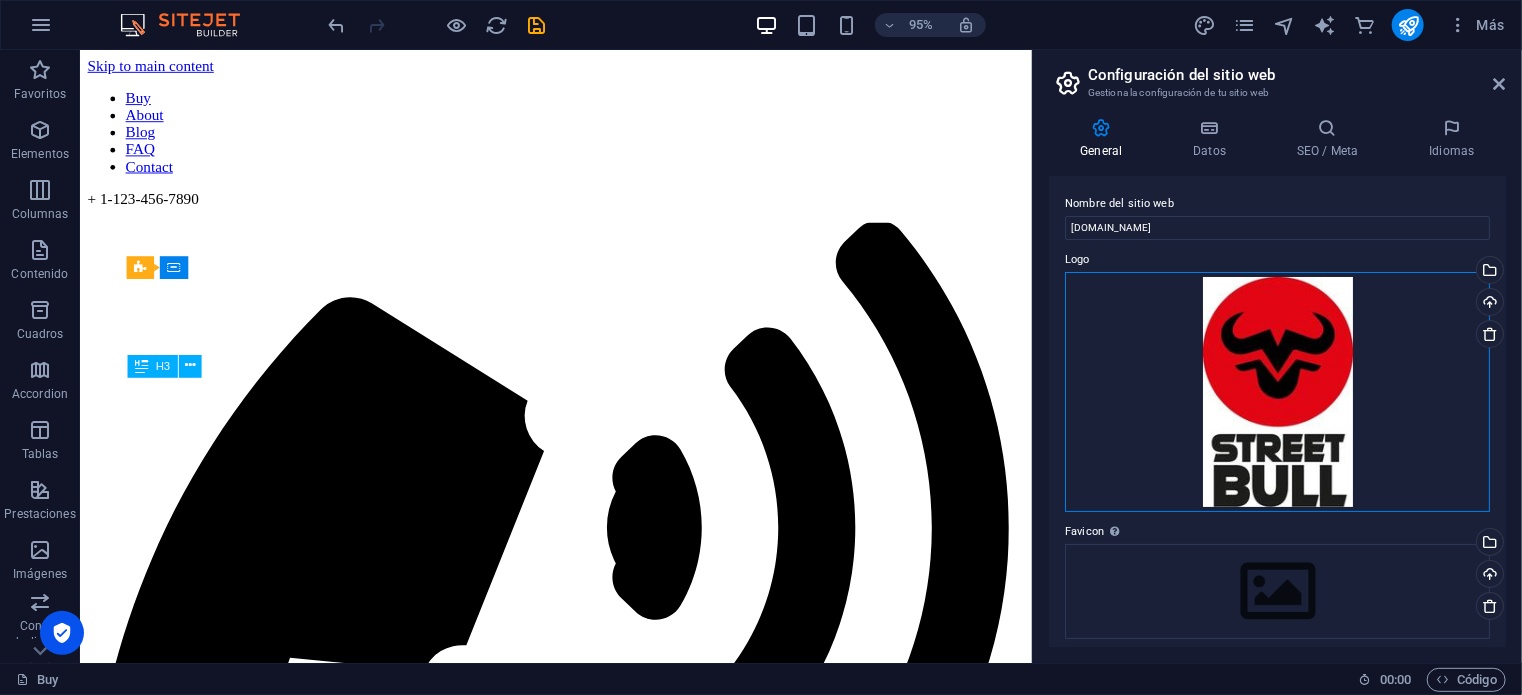 click on "Arrastra archivos aquí, haz clic para escoger archivos o  selecciona archivos de Archivos o de nuestra galería gratuita de fotos y vídeos" at bounding box center [1277, 392] 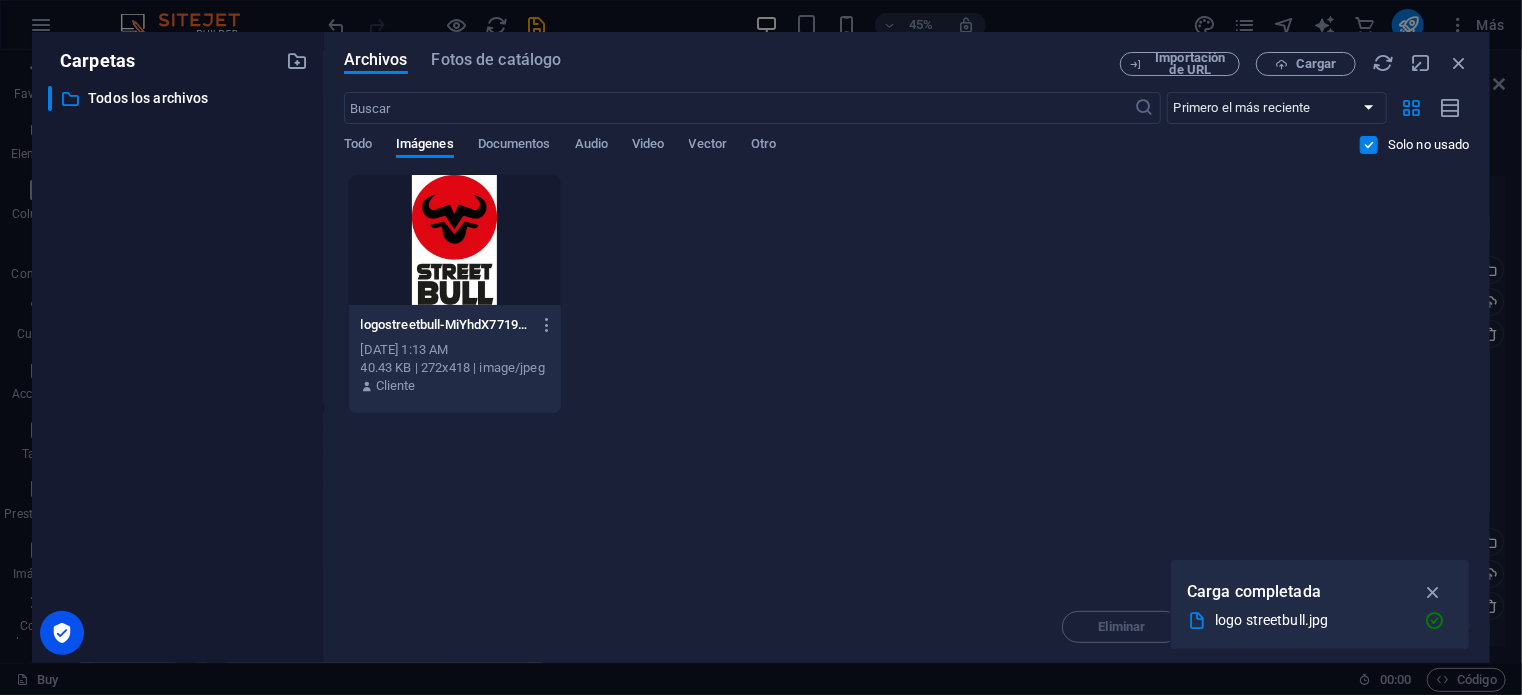 click at bounding box center (455, 240) 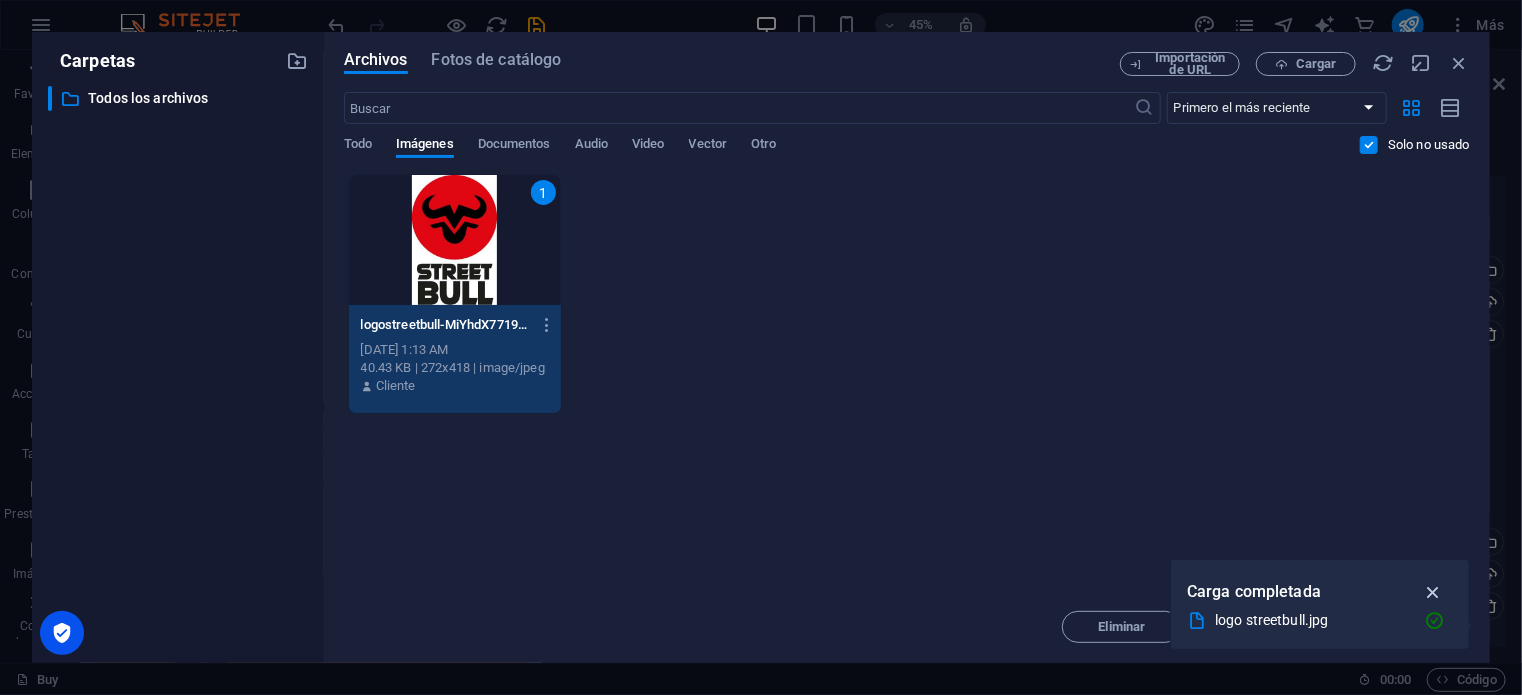 click at bounding box center (1433, 592) 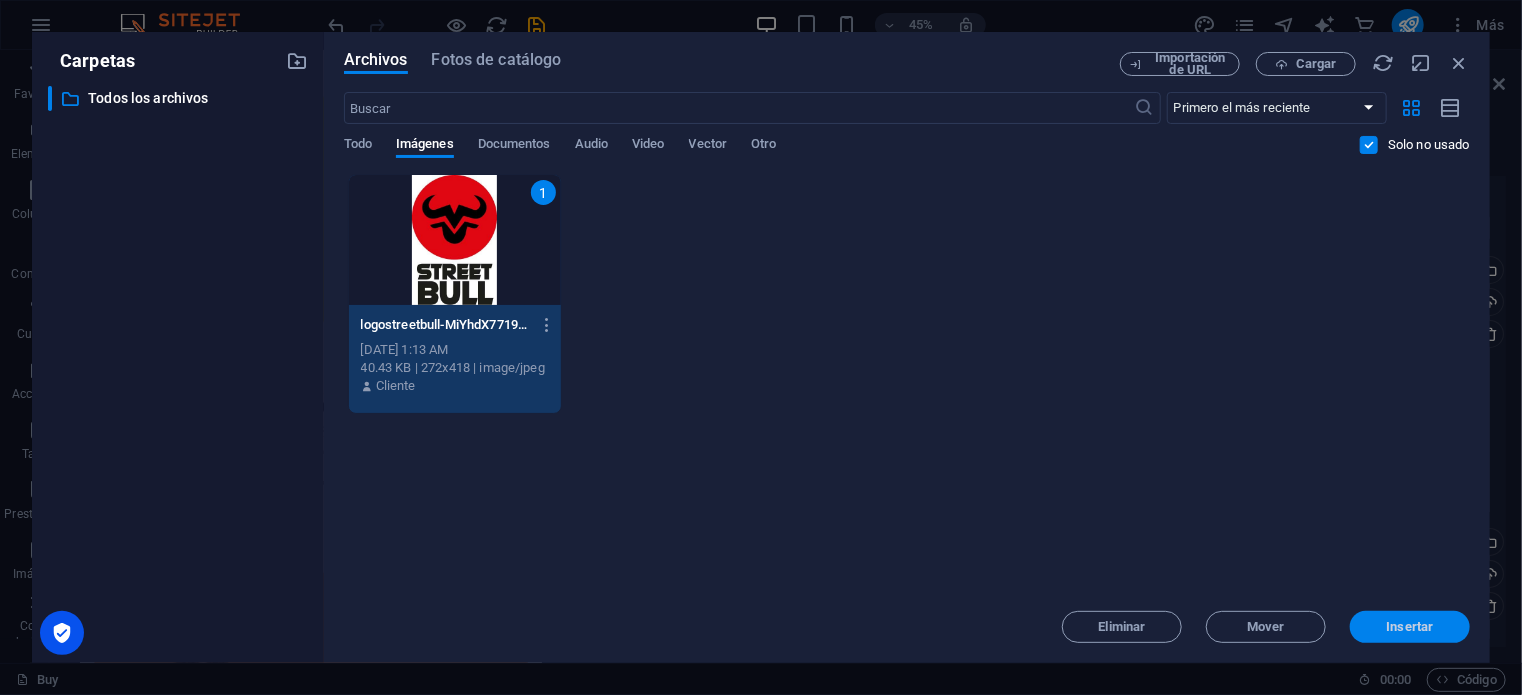 click on "Insertar" at bounding box center (1410, 627) 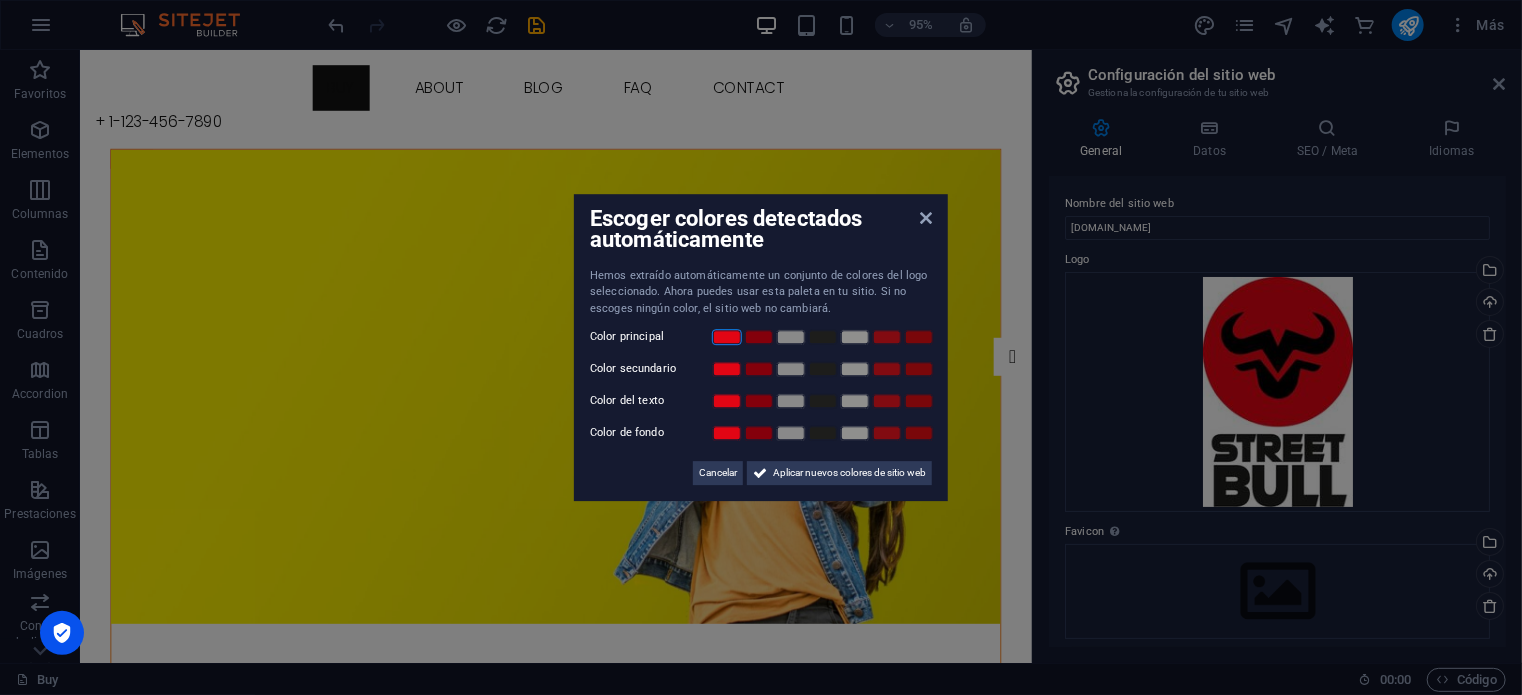click at bounding box center [727, 337] 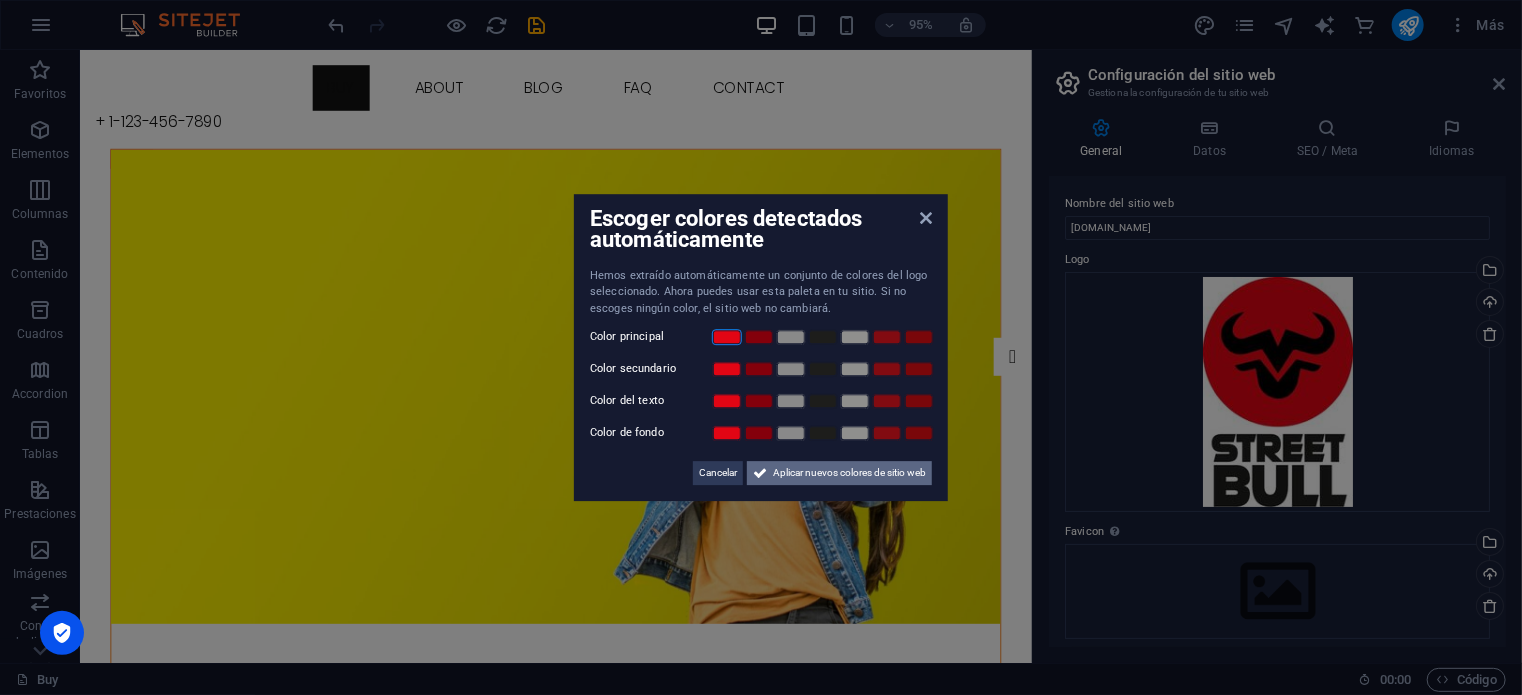 click on "Aplicar nuevos colores de sitio web" at bounding box center [849, 473] 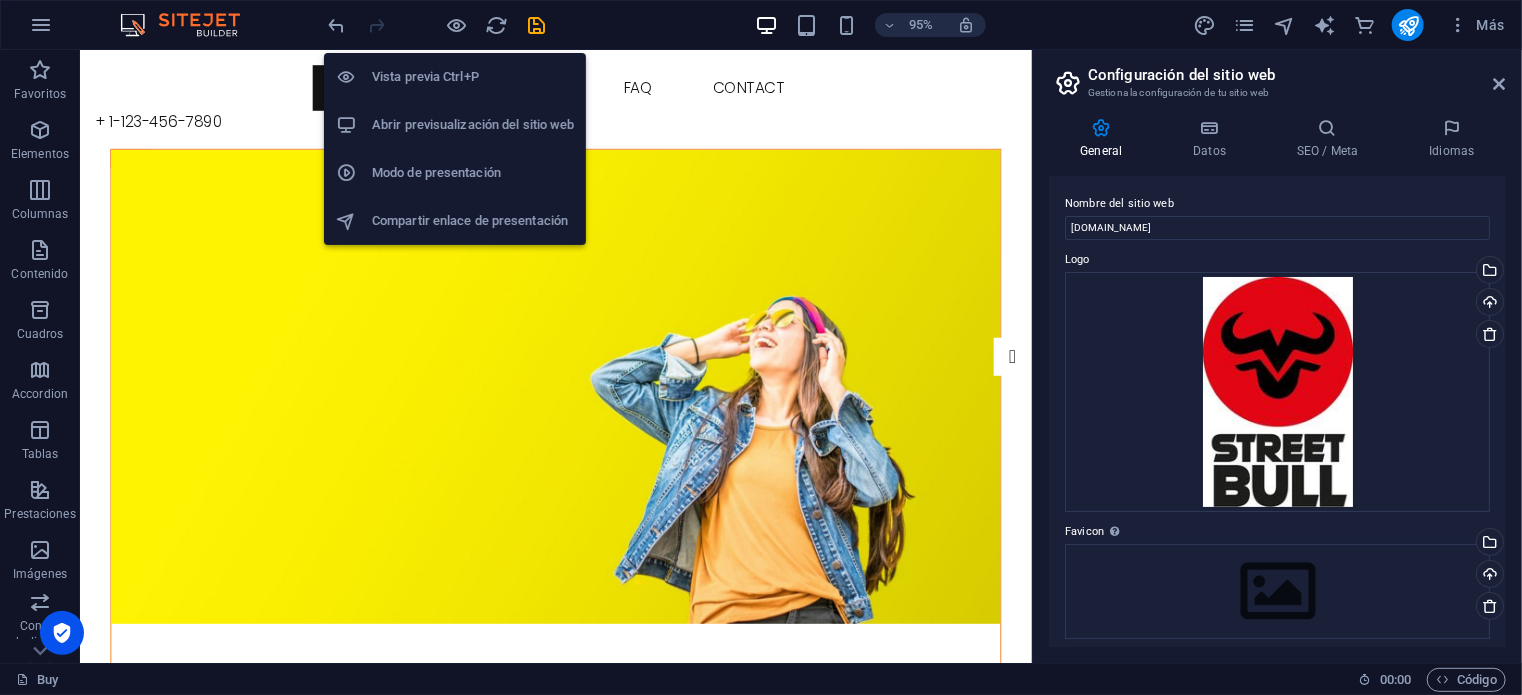 click on "Abrir previsualización del sitio web" at bounding box center (473, 125) 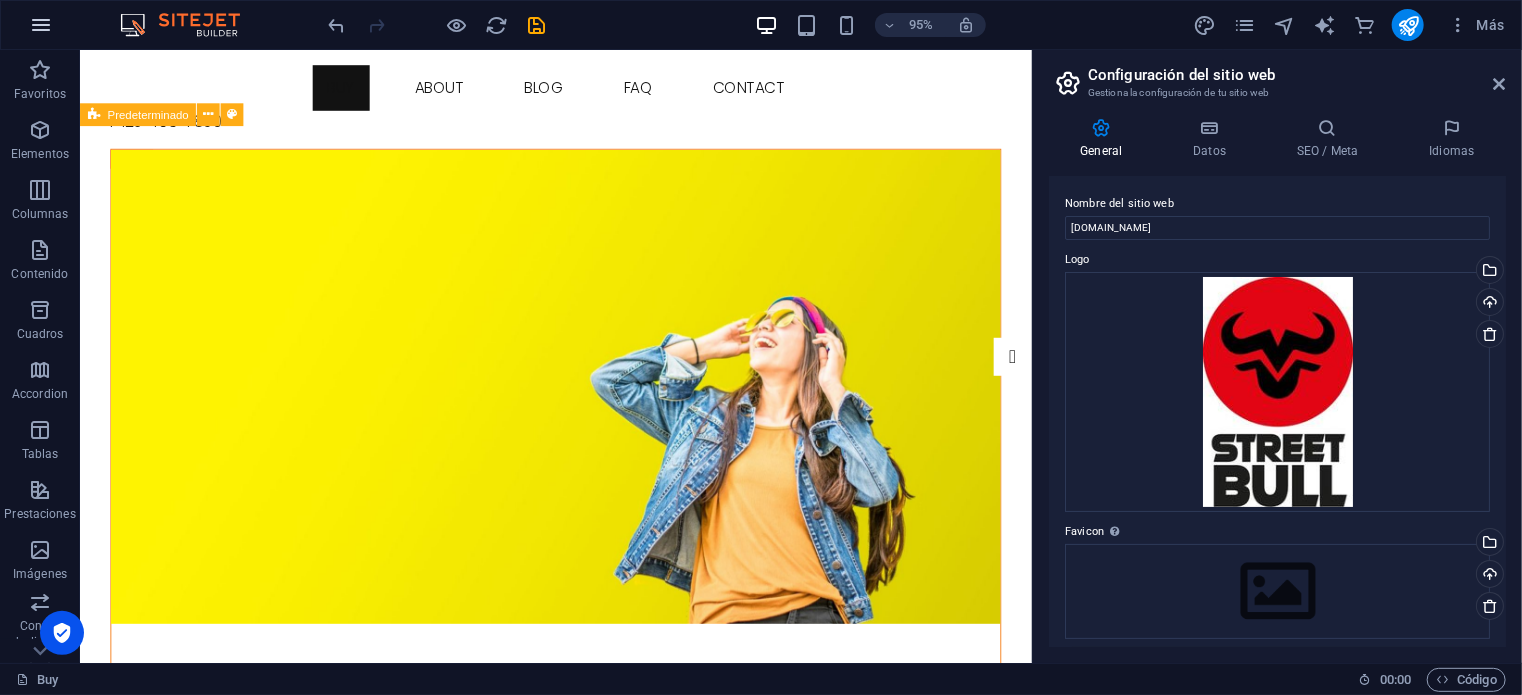 click at bounding box center [41, 25] 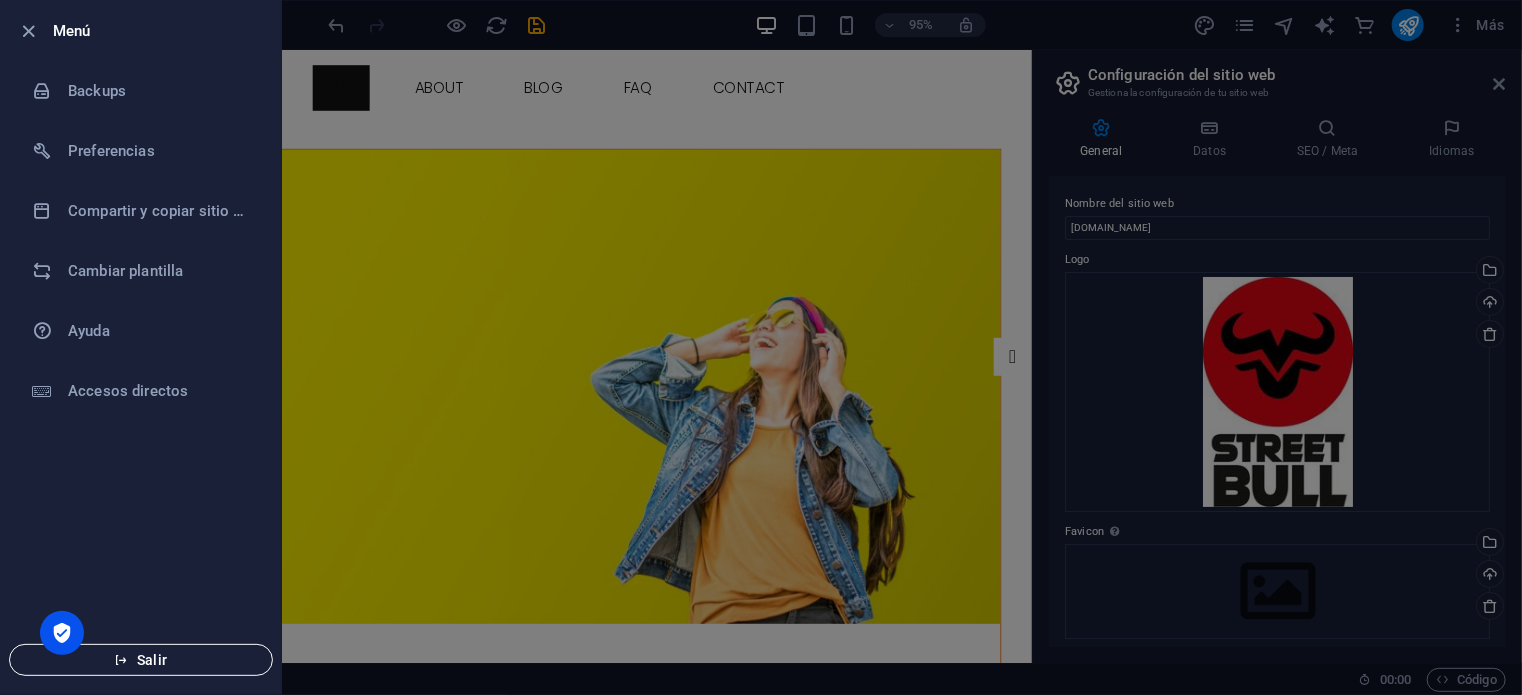 click on "Salir" at bounding box center [141, 660] 